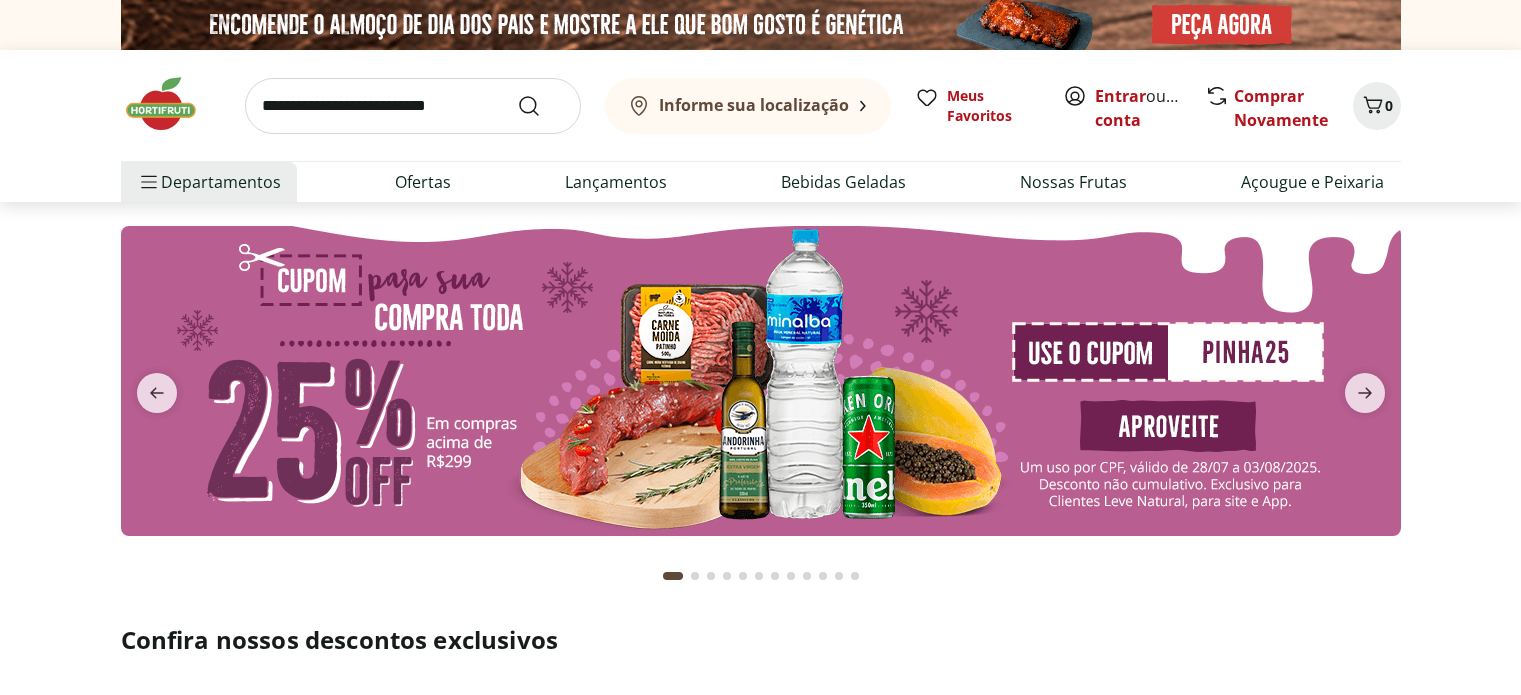 scroll, scrollTop: 0, scrollLeft: 0, axis: both 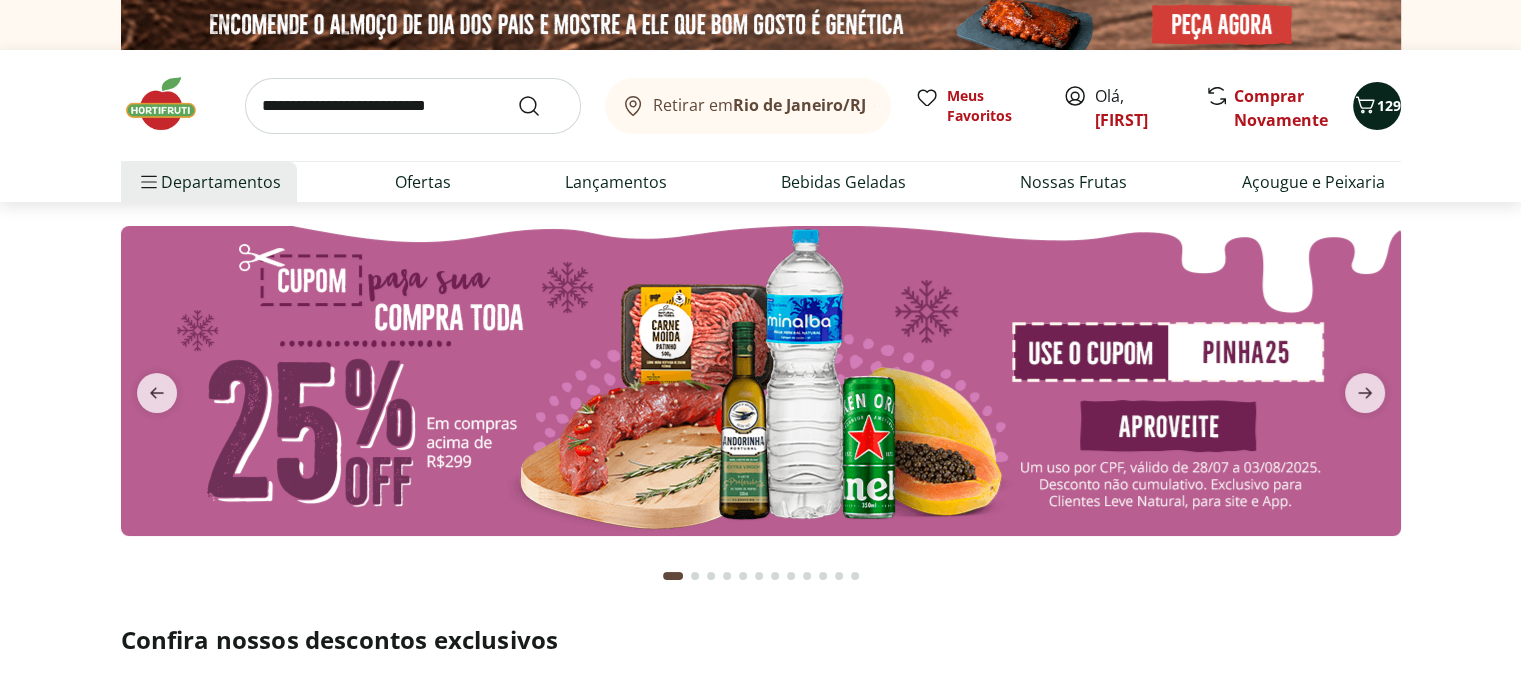 click on "129" at bounding box center (1377, 106) 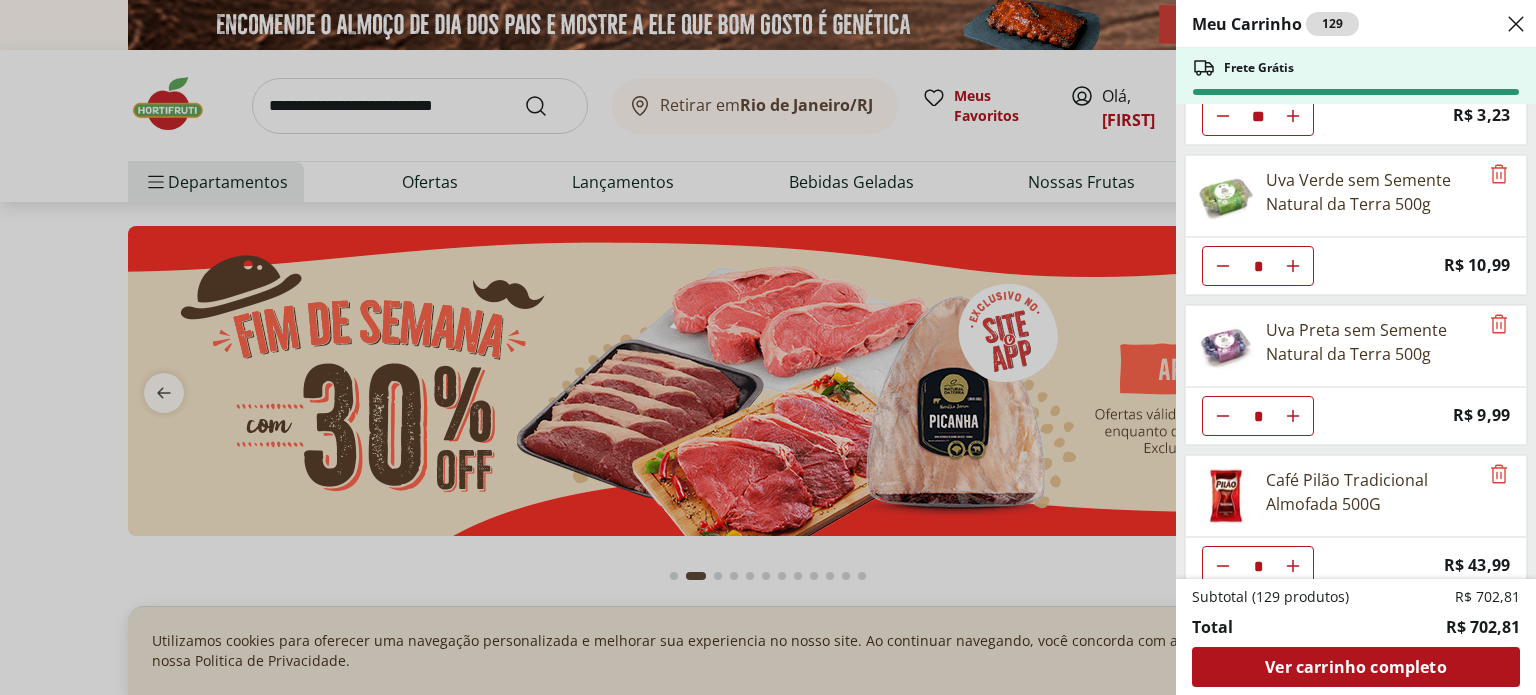 scroll, scrollTop: 425, scrollLeft: 0, axis: vertical 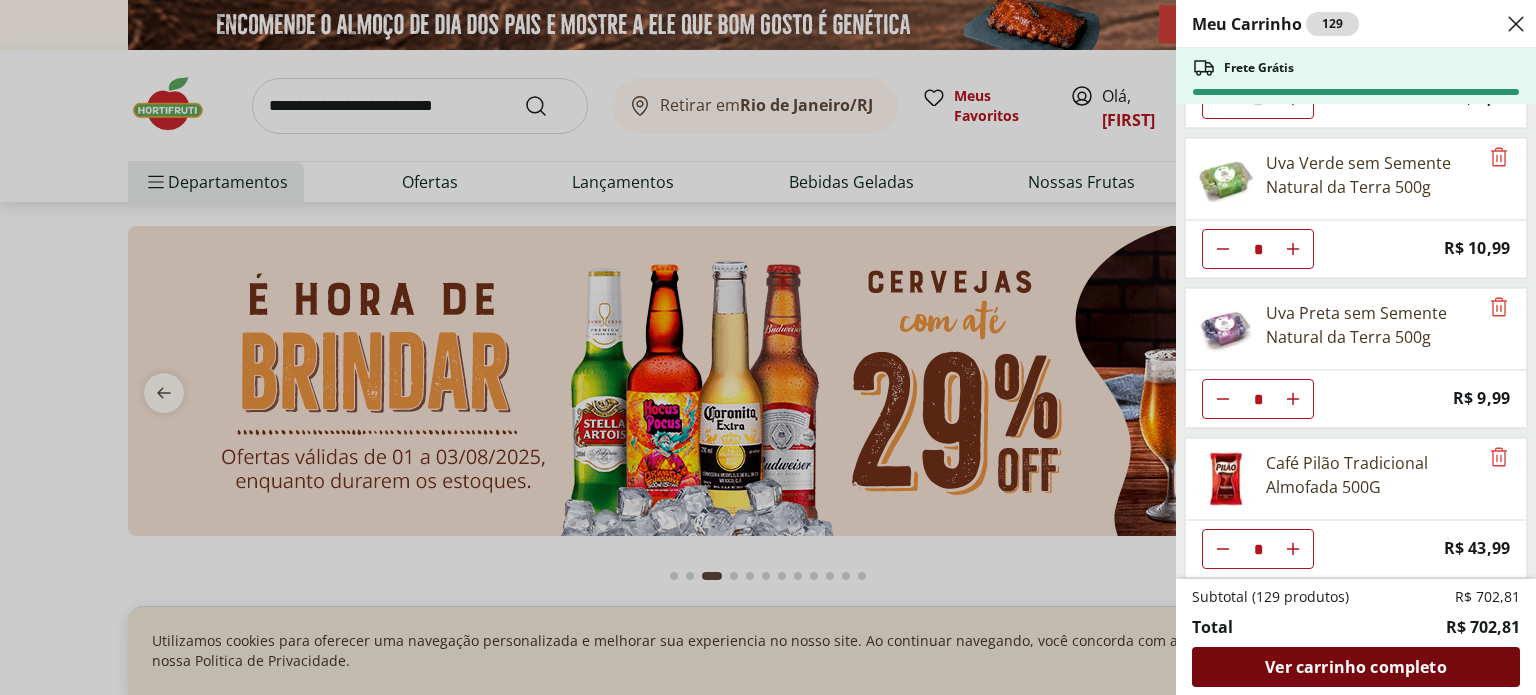 click on "Ver carrinho completo" at bounding box center (1355, 667) 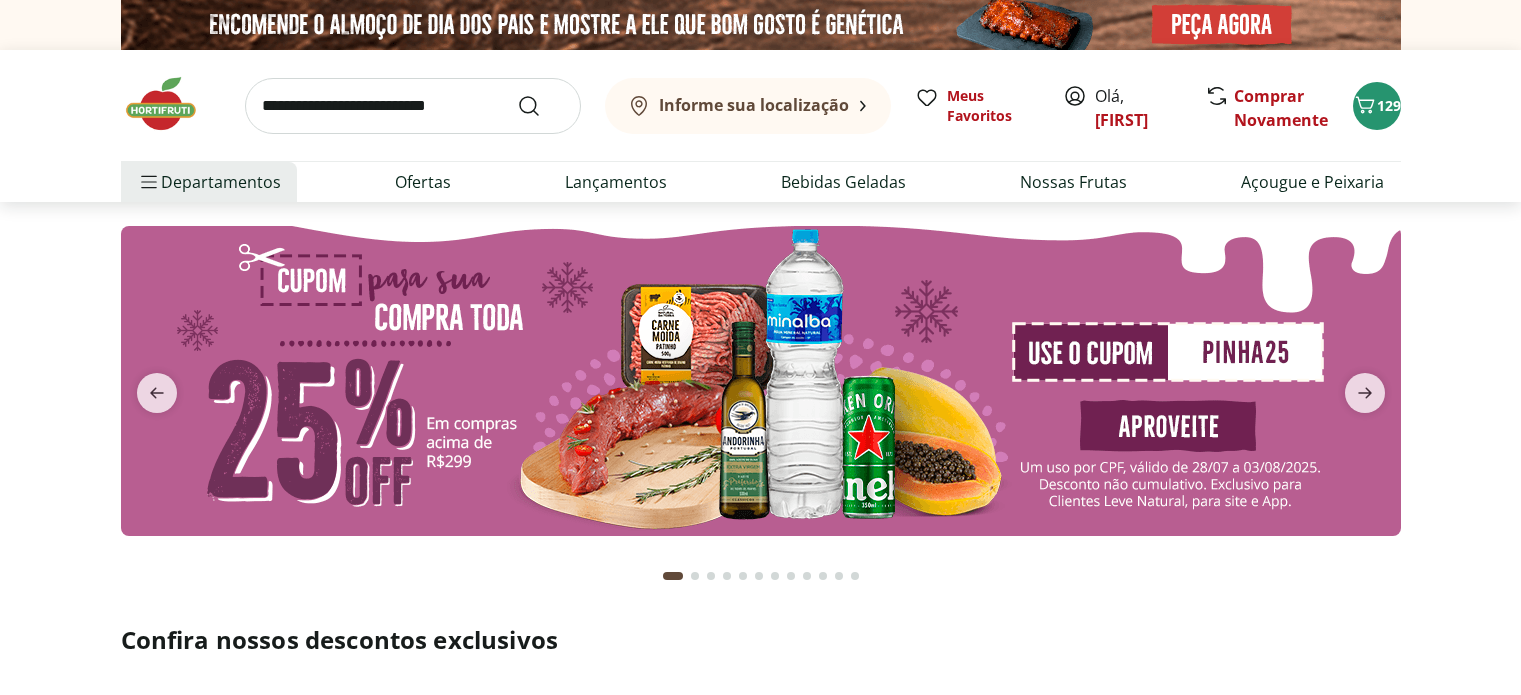 scroll, scrollTop: 0, scrollLeft: 0, axis: both 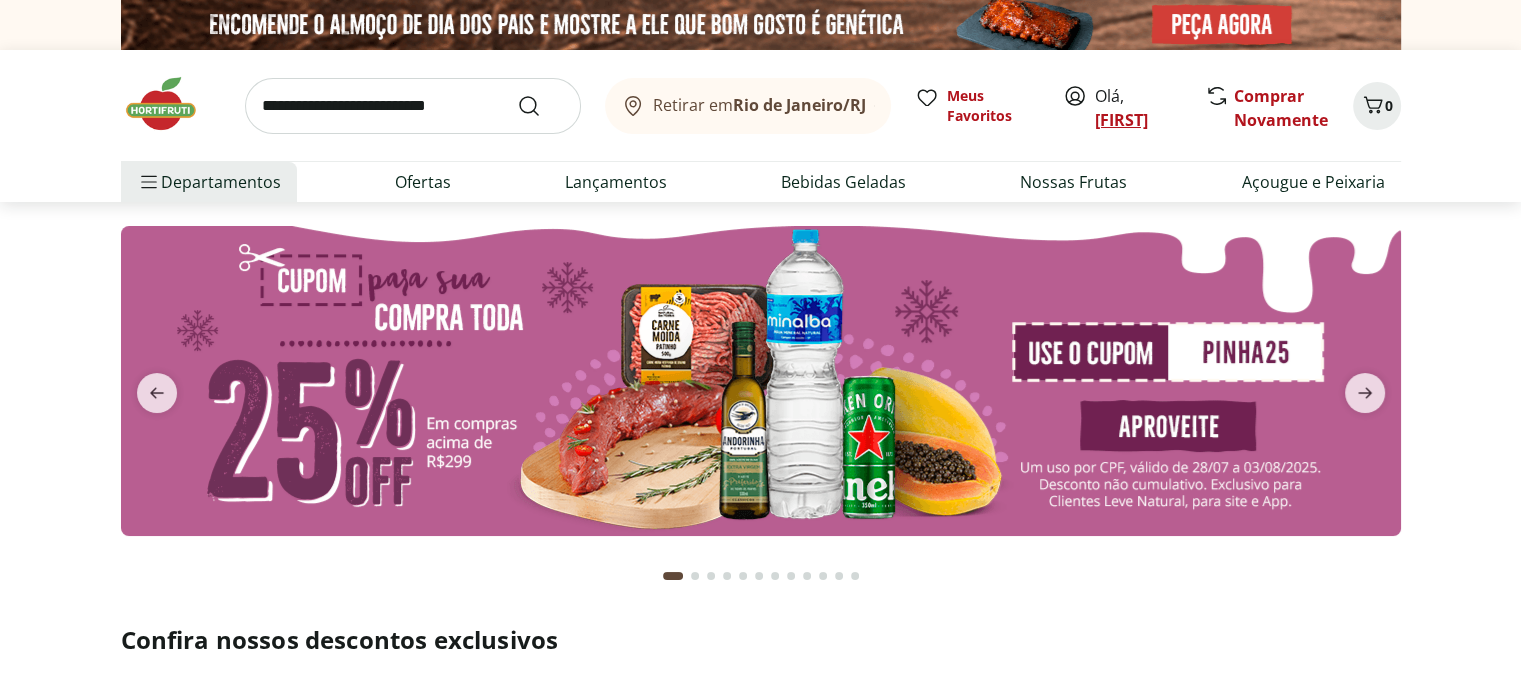 click on "[FIRST]" at bounding box center (1121, 120) 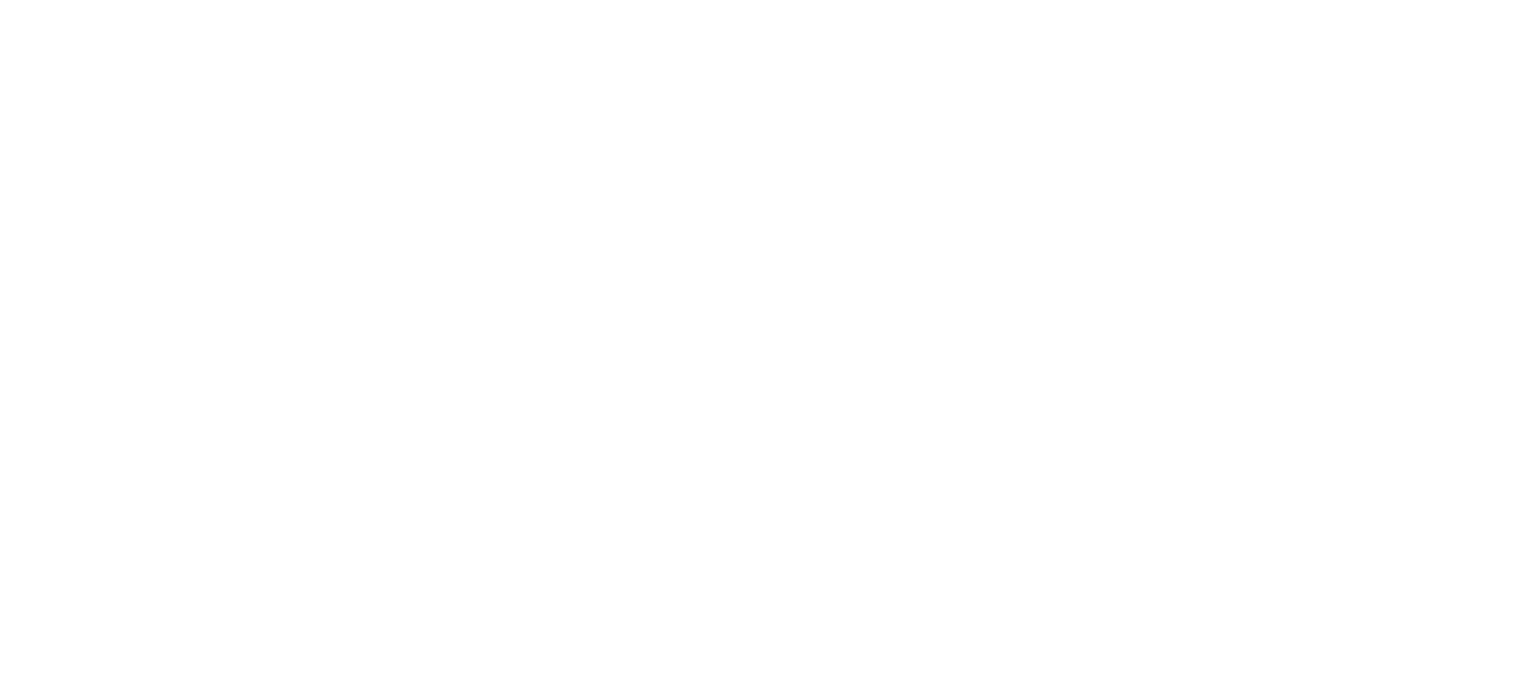 scroll, scrollTop: 0, scrollLeft: 0, axis: both 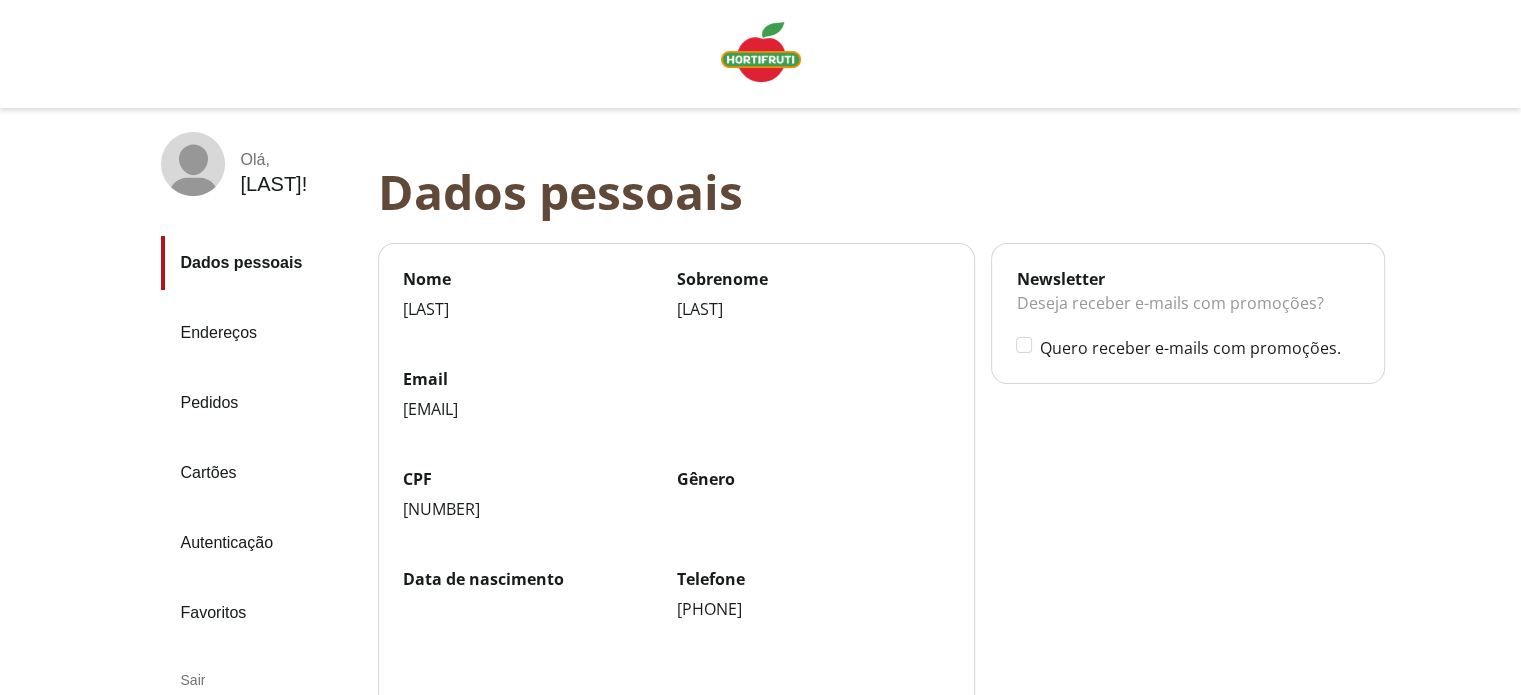 click on "Pedidos" at bounding box center (261, 403) 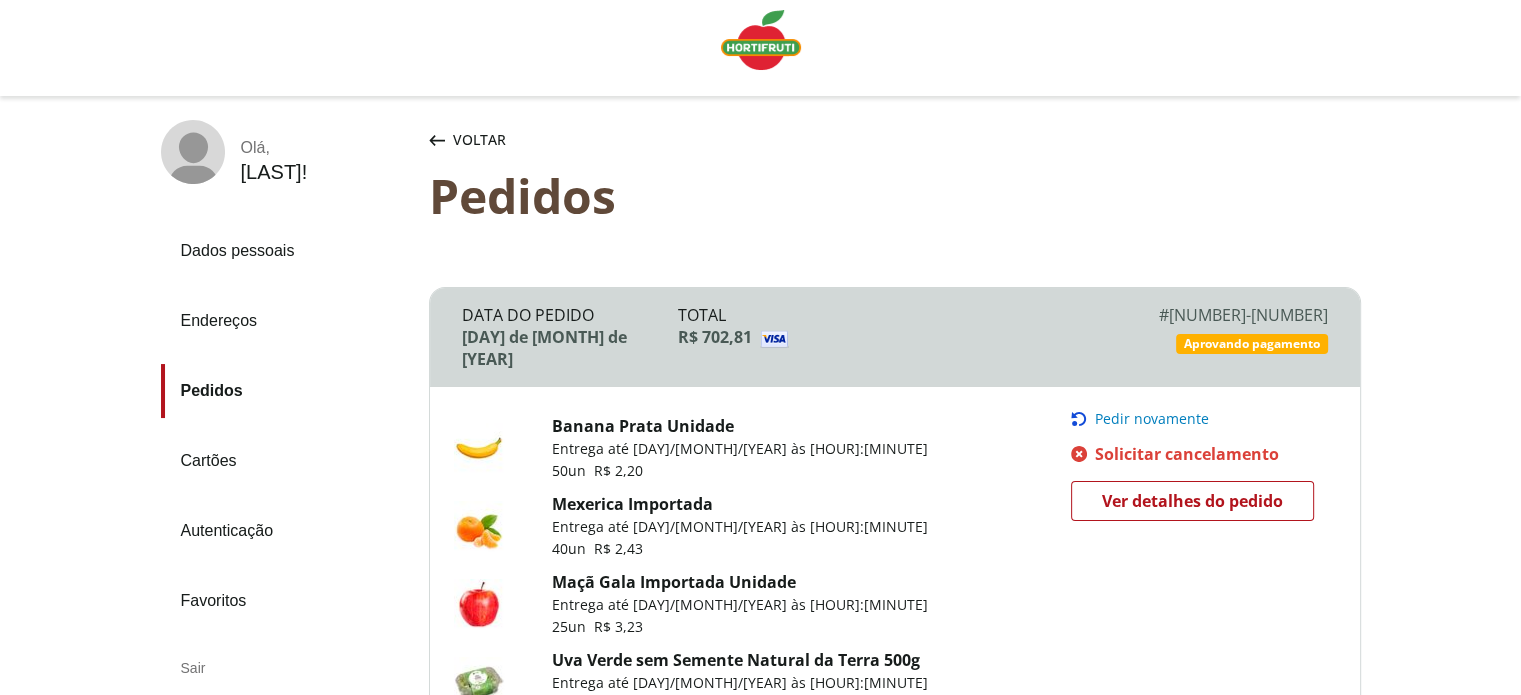scroll, scrollTop: 0, scrollLeft: 0, axis: both 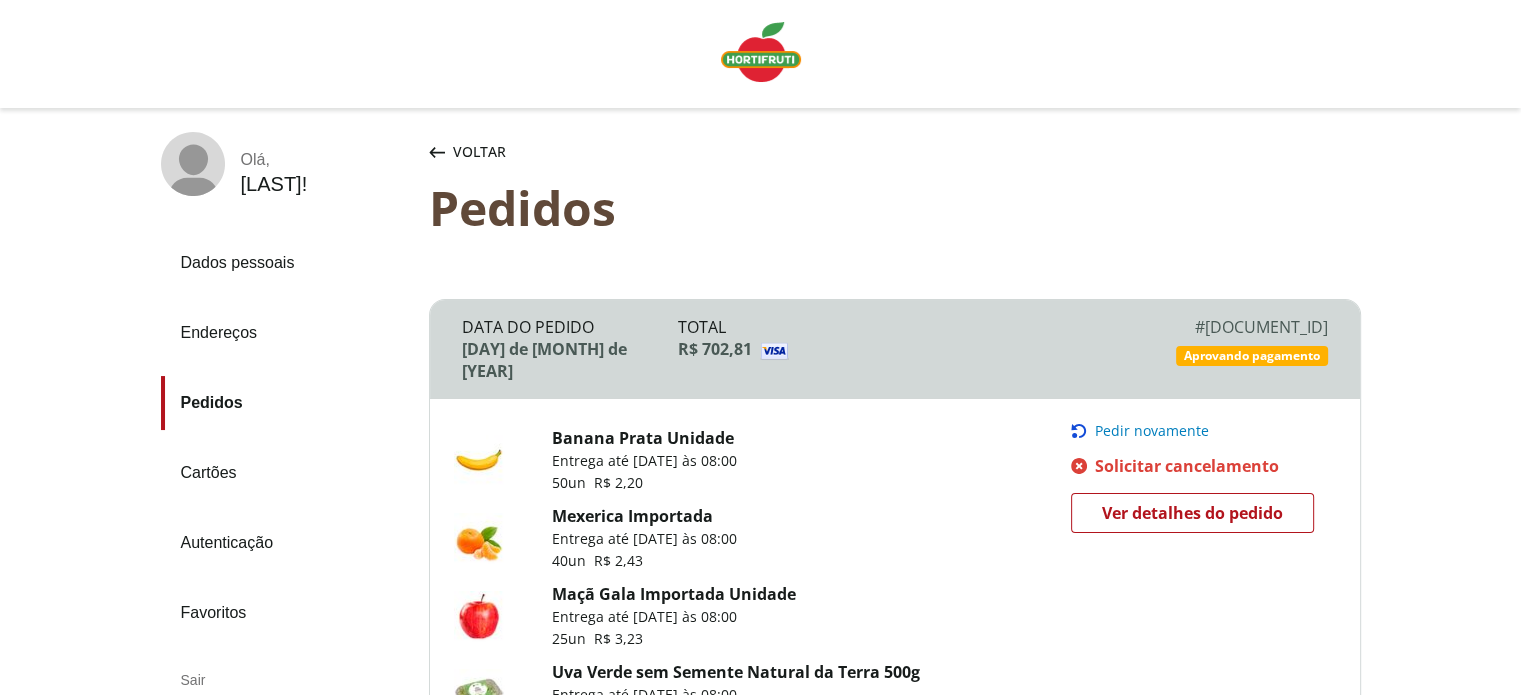 click on "Ver detalhes do pedido" at bounding box center [1192, 513] 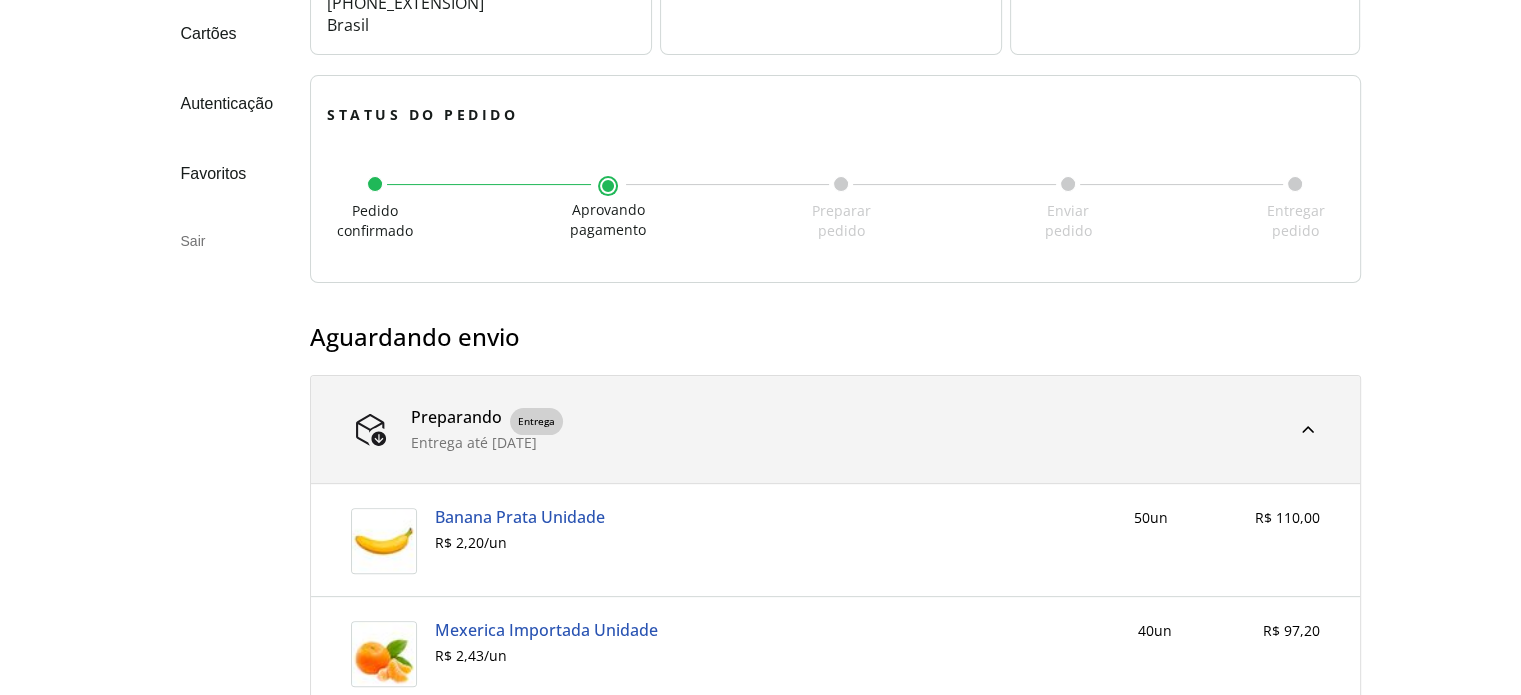scroll, scrollTop: 0, scrollLeft: 0, axis: both 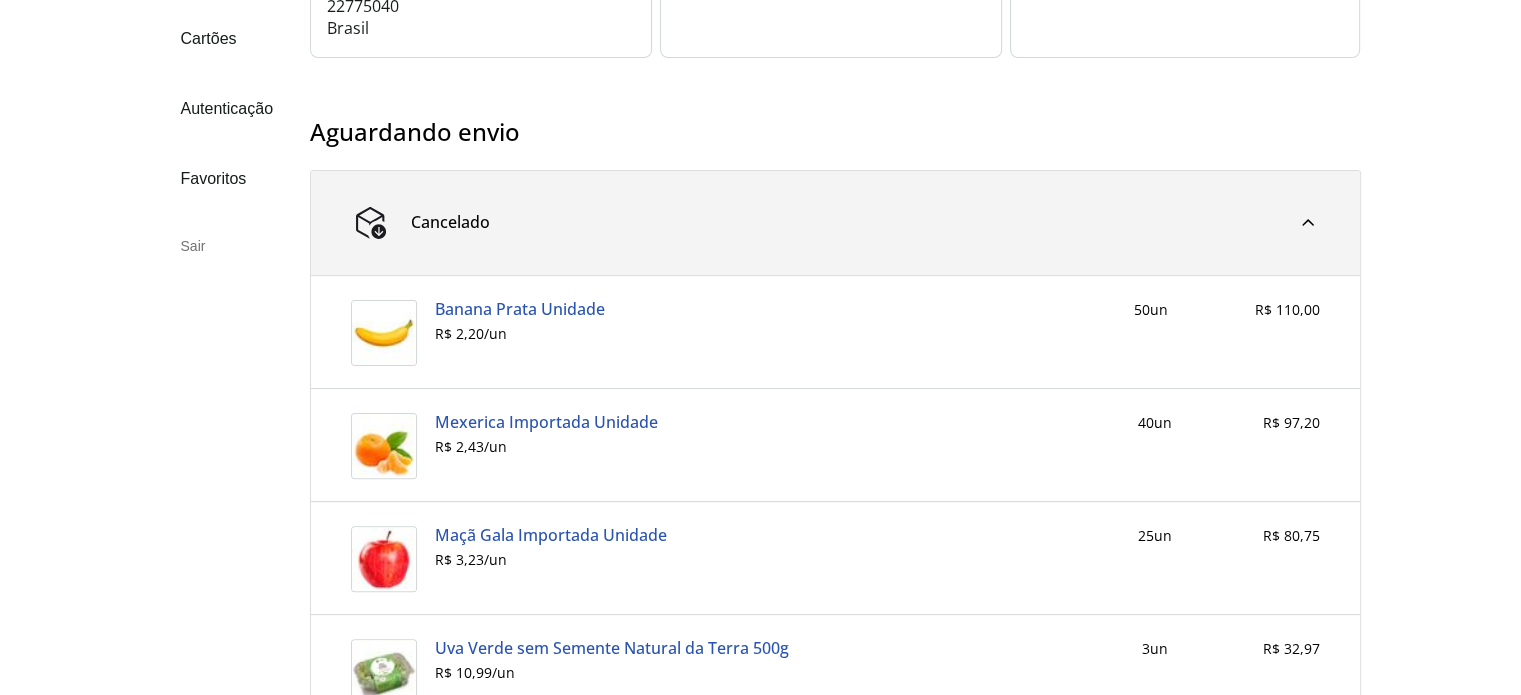 click 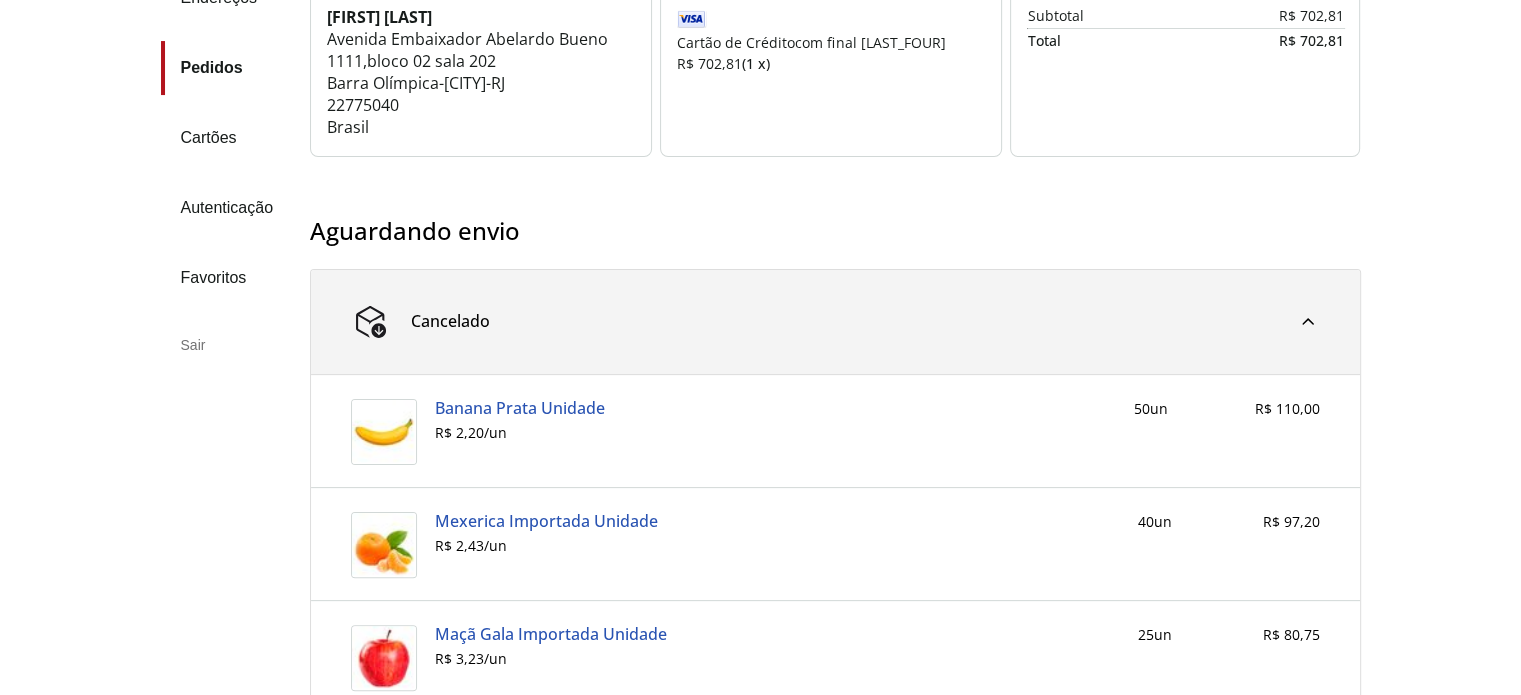 scroll, scrollTop: 302, scrollLeft: 0, axis: vertical 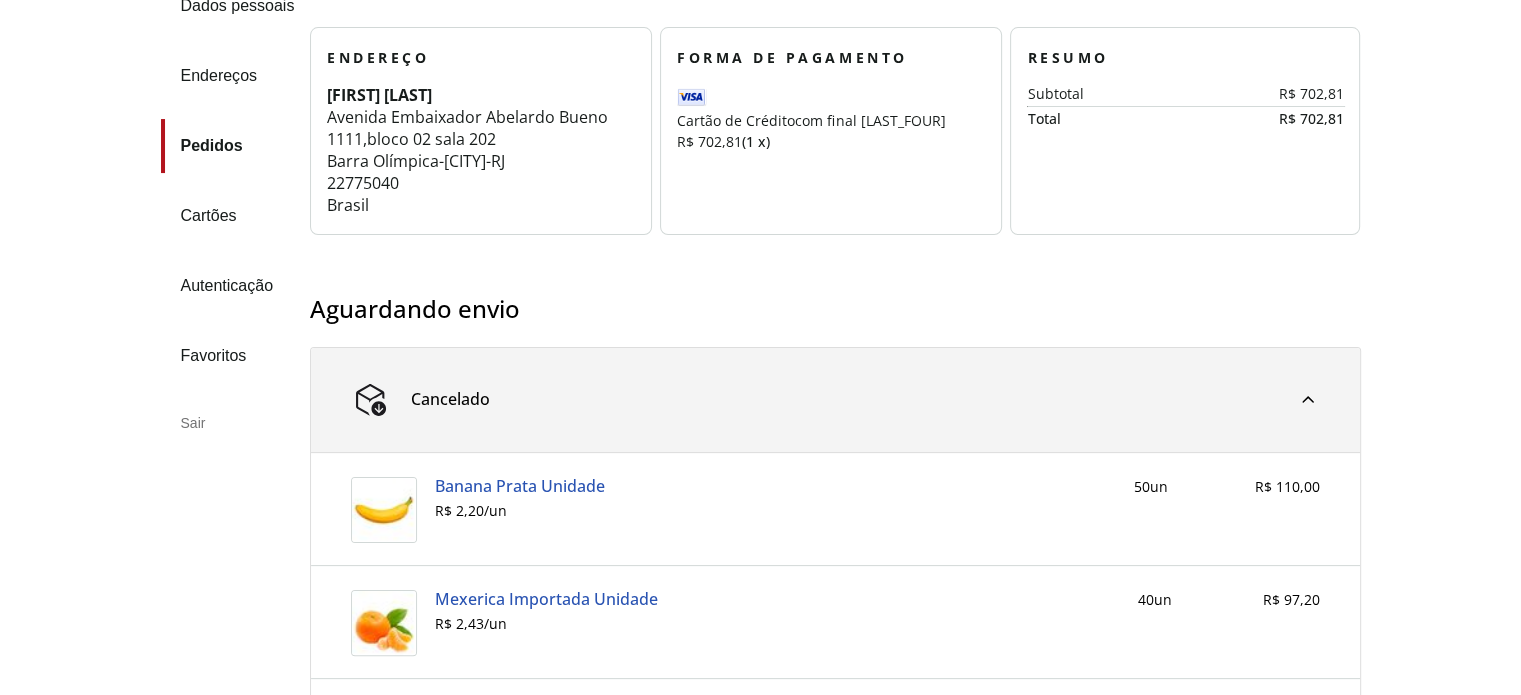 click on "Cartões" at bounding box center [228, 216] 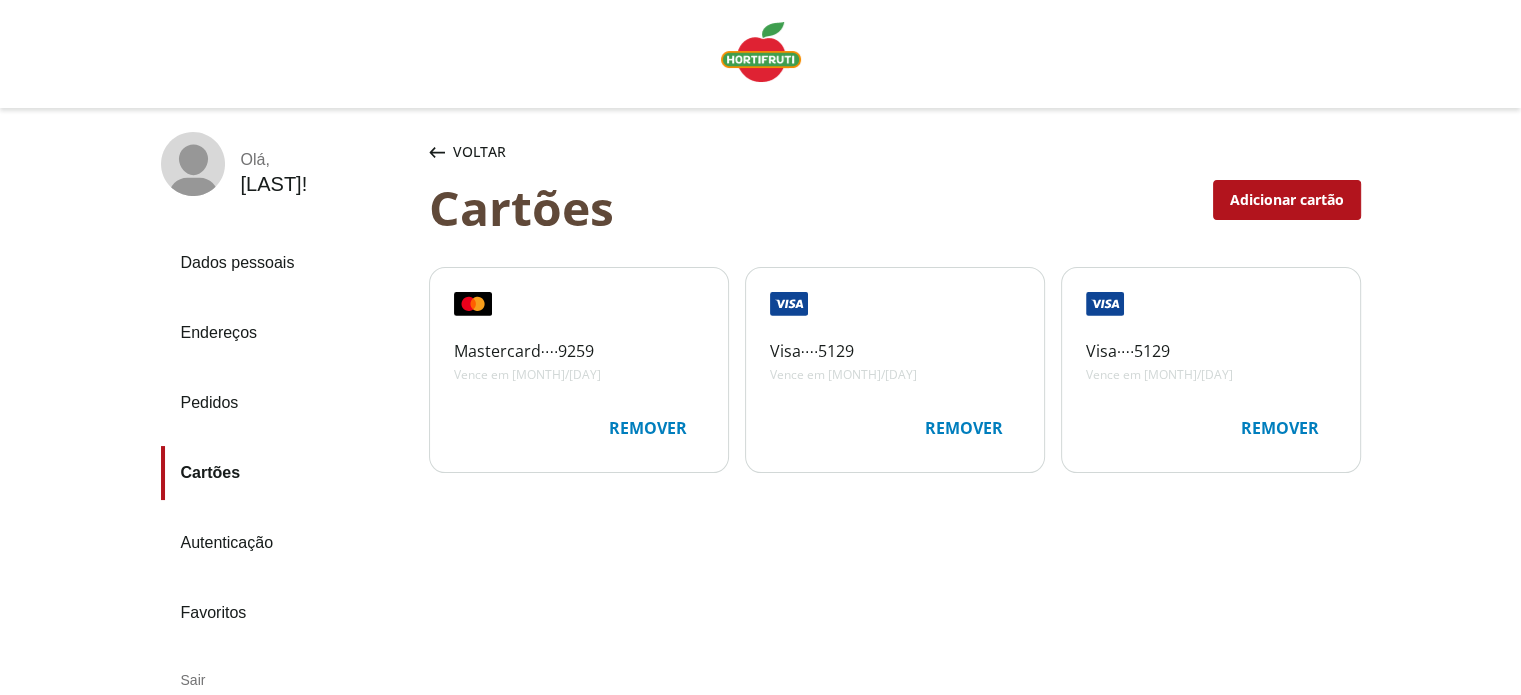 click on "Vence em 05/31" at bounding box center (1159, 374) 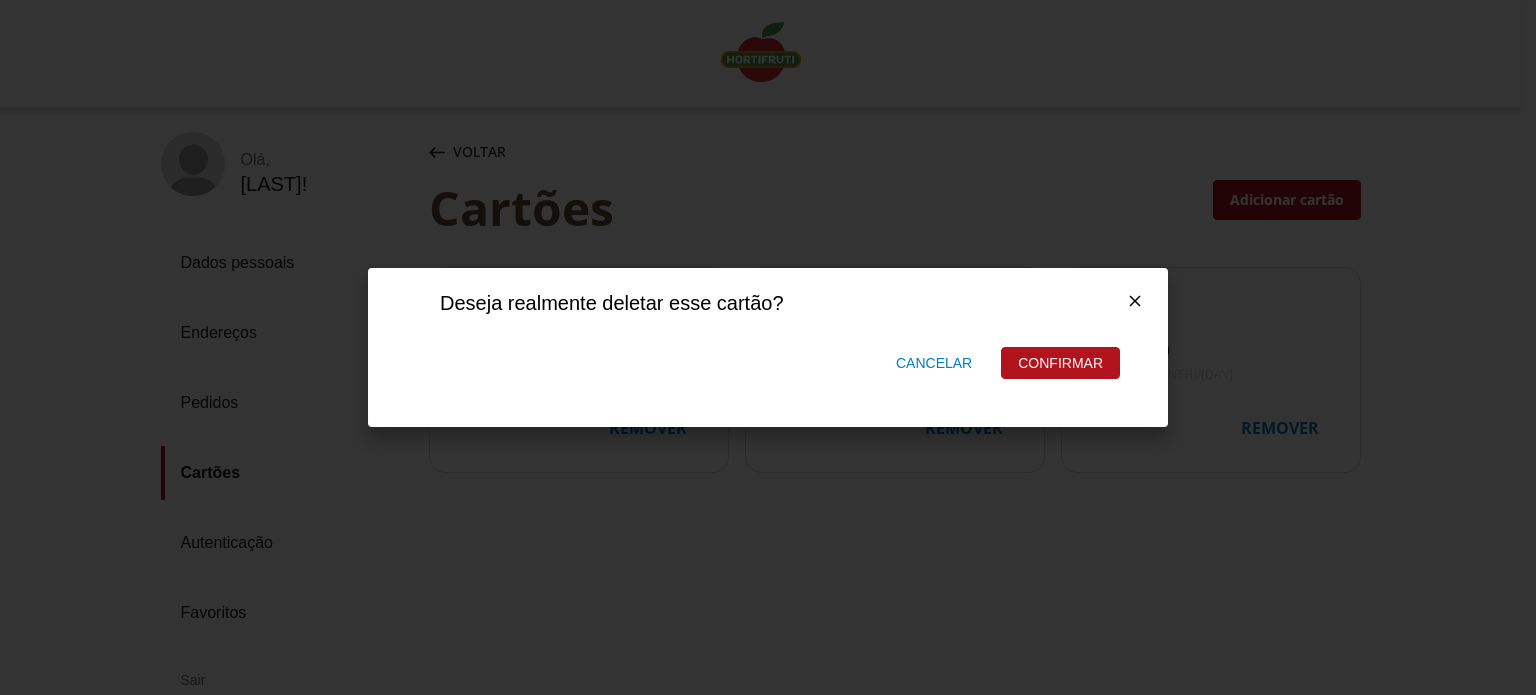 click on "Confirmar" at bounding box center [1060, 363] 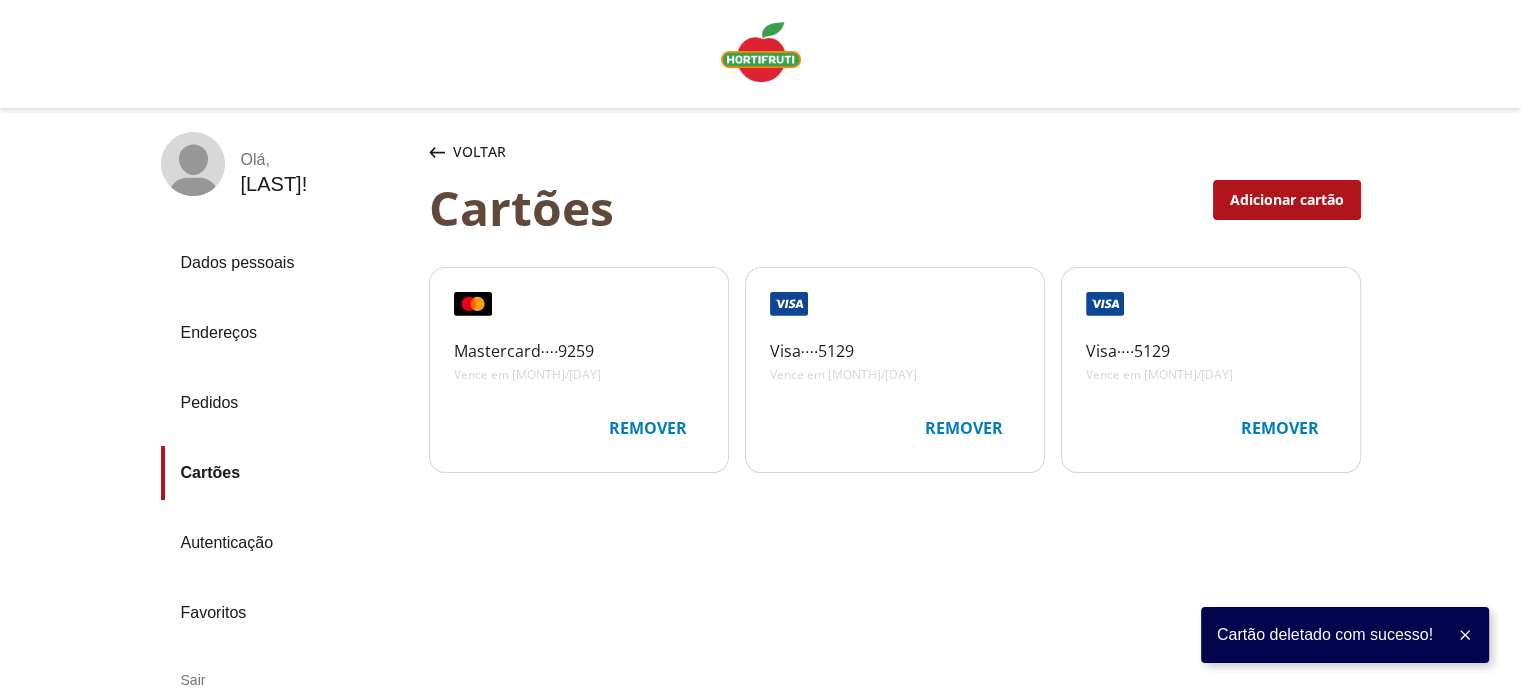 click on "Remover" at bounding box center [648, 428] 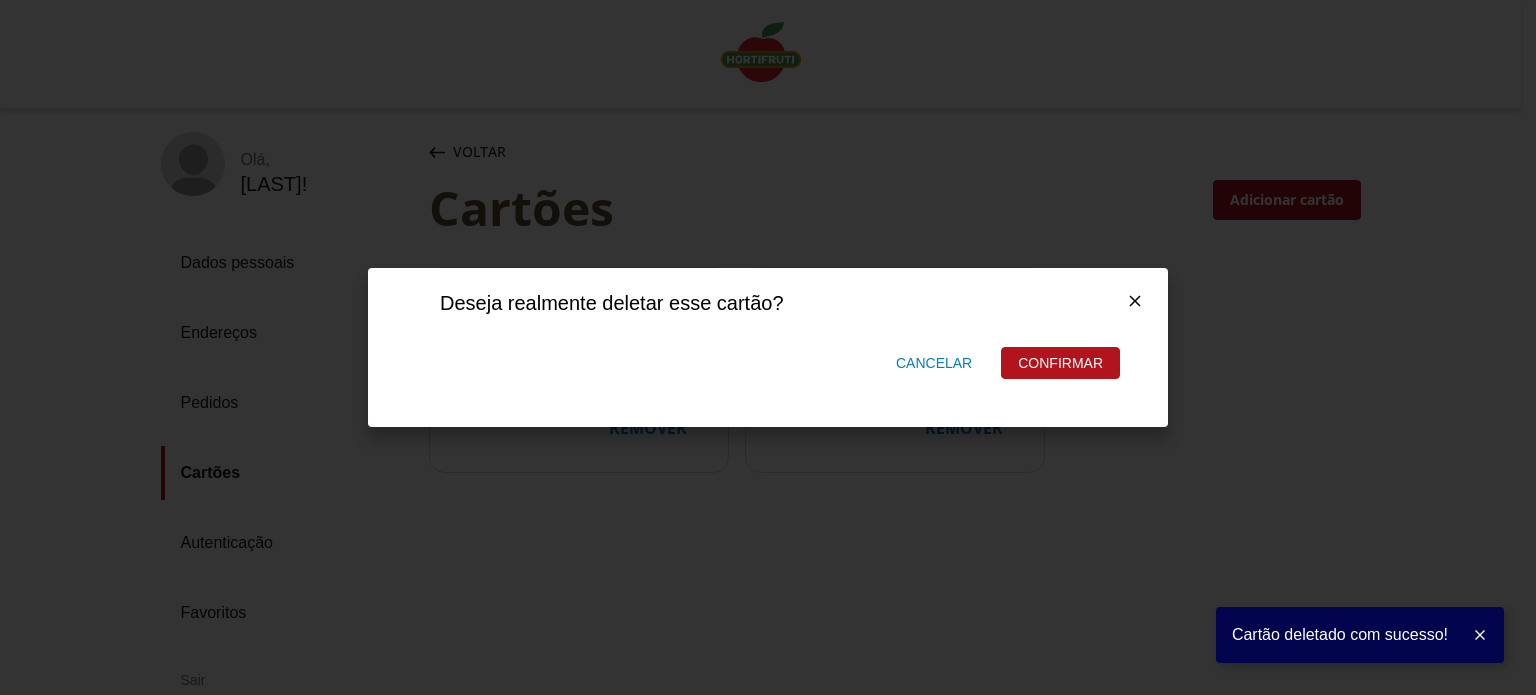 click on "Confirmar" at bounding box center (1060, 363) 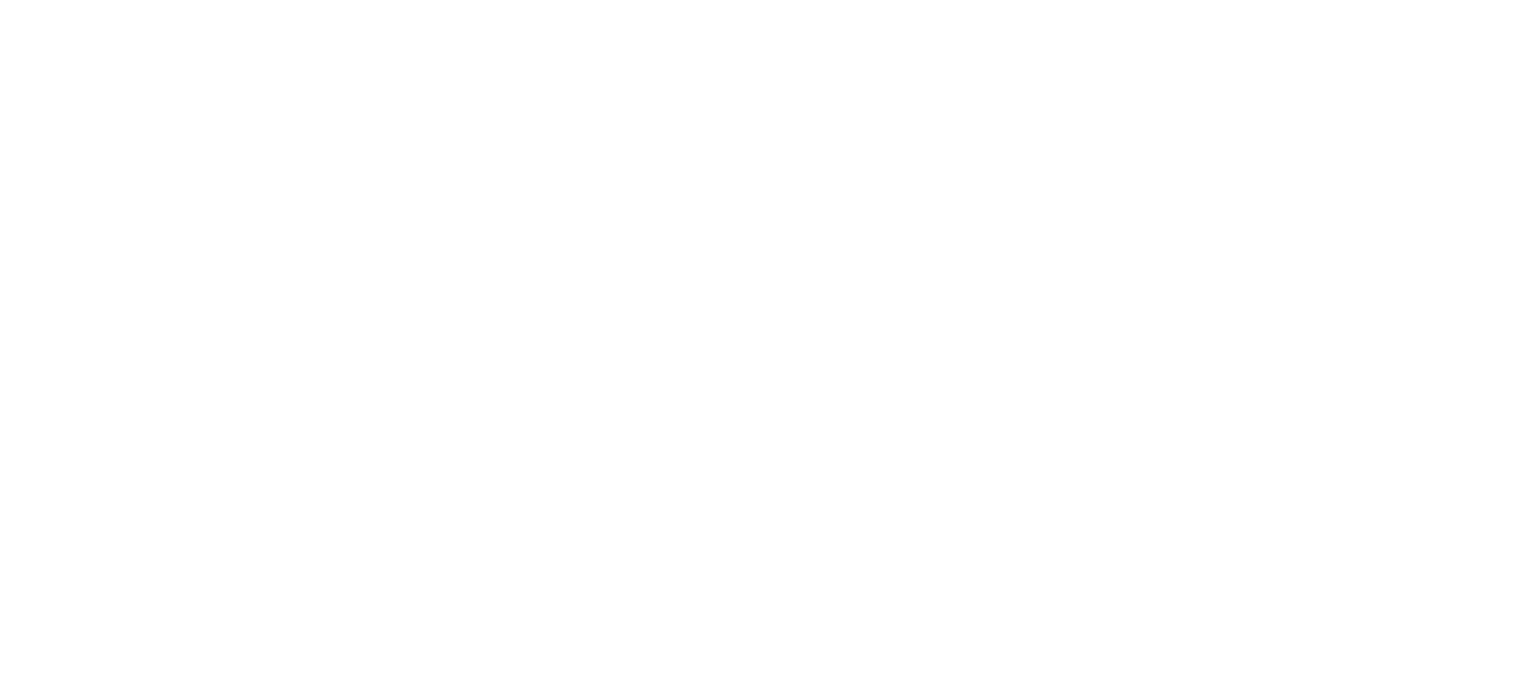 scroll, scrollTop: 0, scrollLeft: 0, axis: both 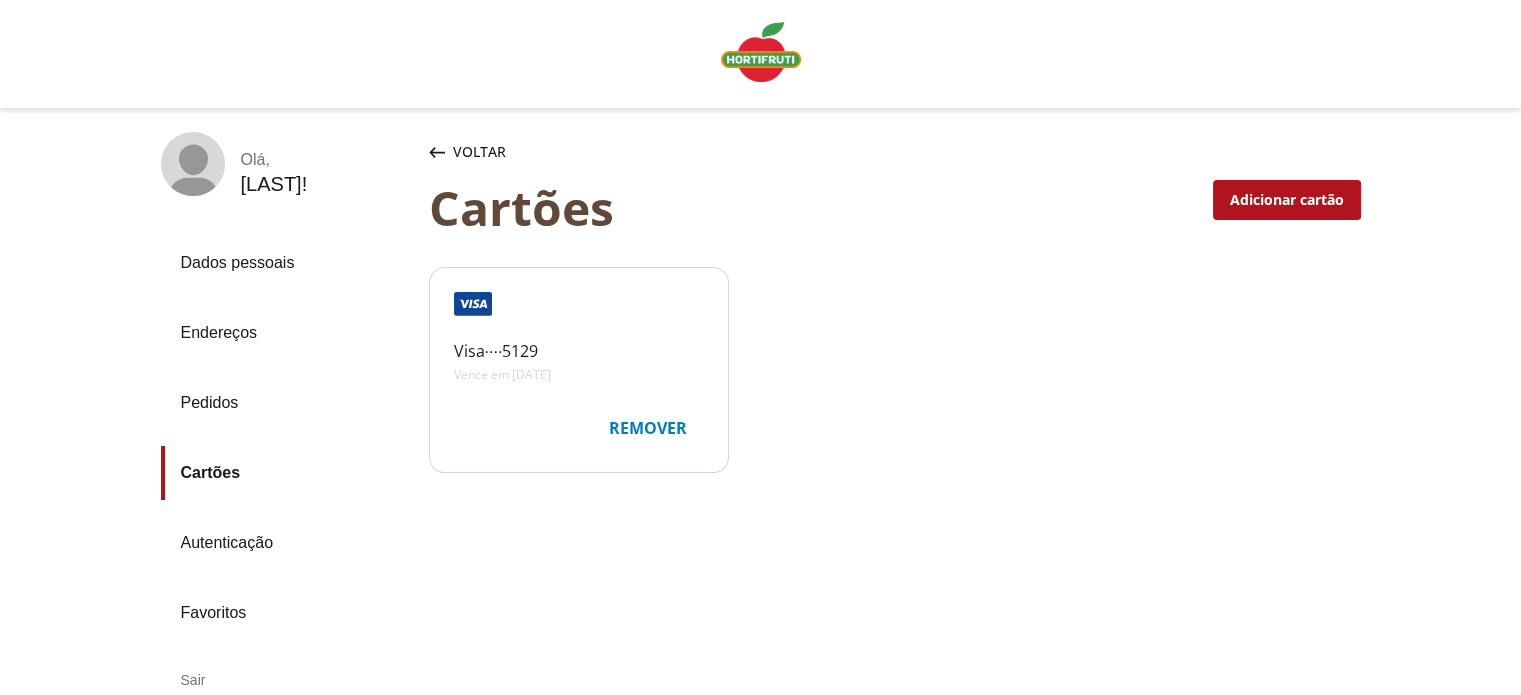 click at bounding box center [761, 52] 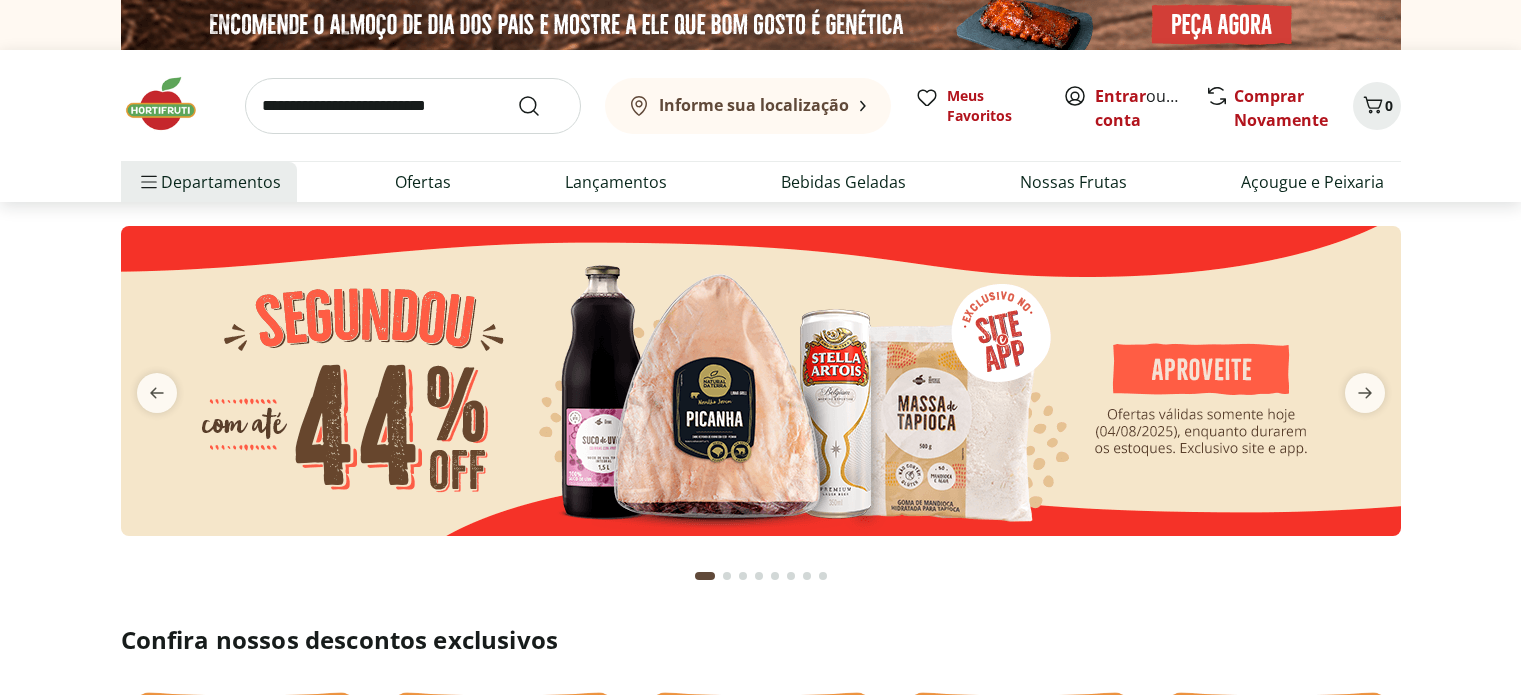 scroll, scrollTop: 0, scrollLeft: 0, axis: both 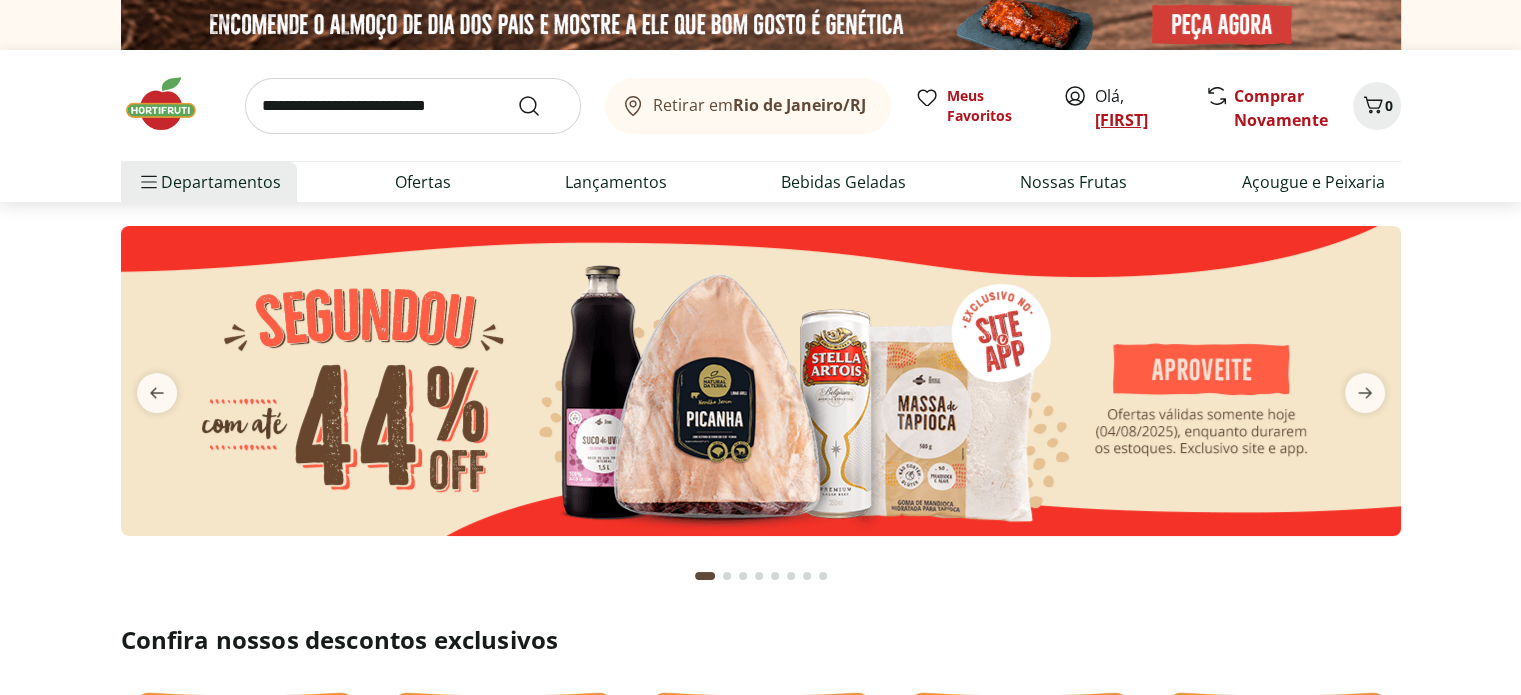 click on "[NAME]" at bounding box center [1121, 120] 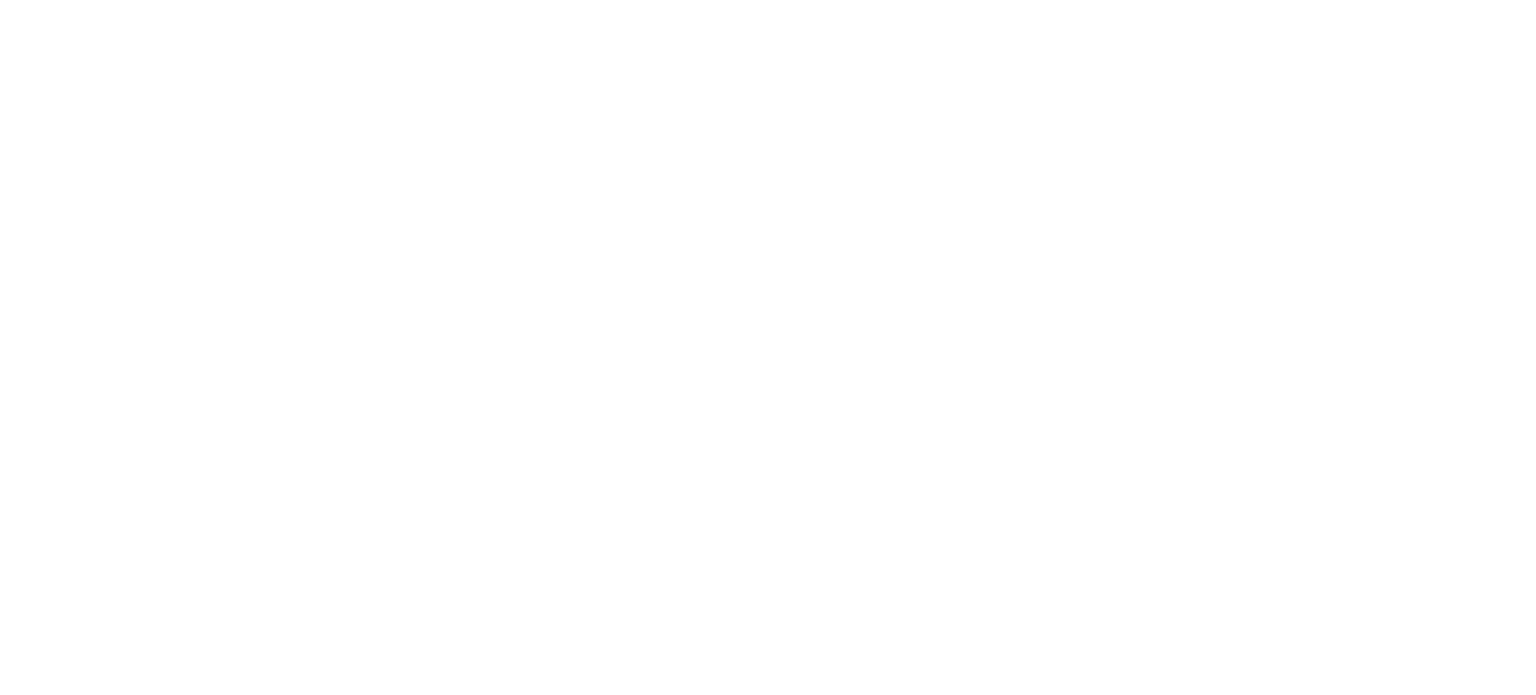 scroll, scrollTop: 0, scrollLeft: 0, axis: both 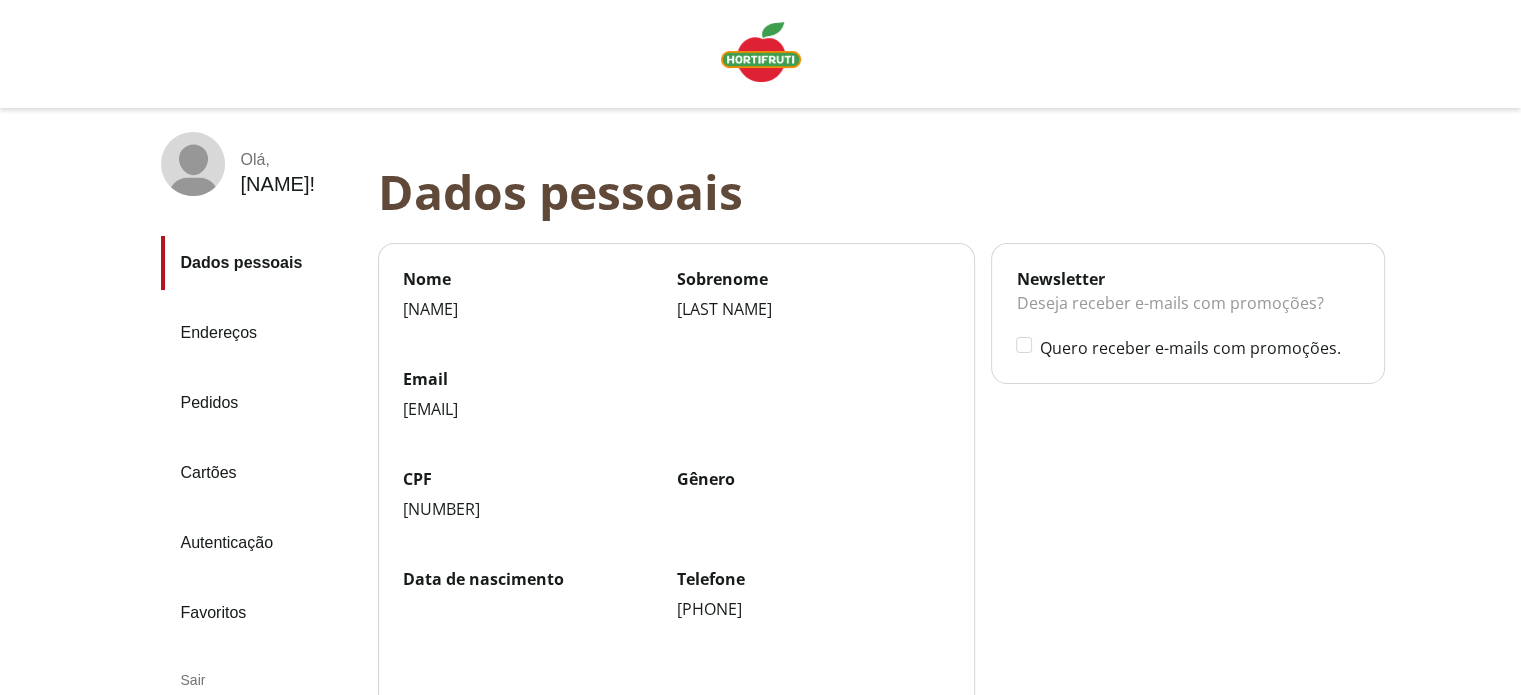 click on "Pedidos" at bounding box center (261, 403) 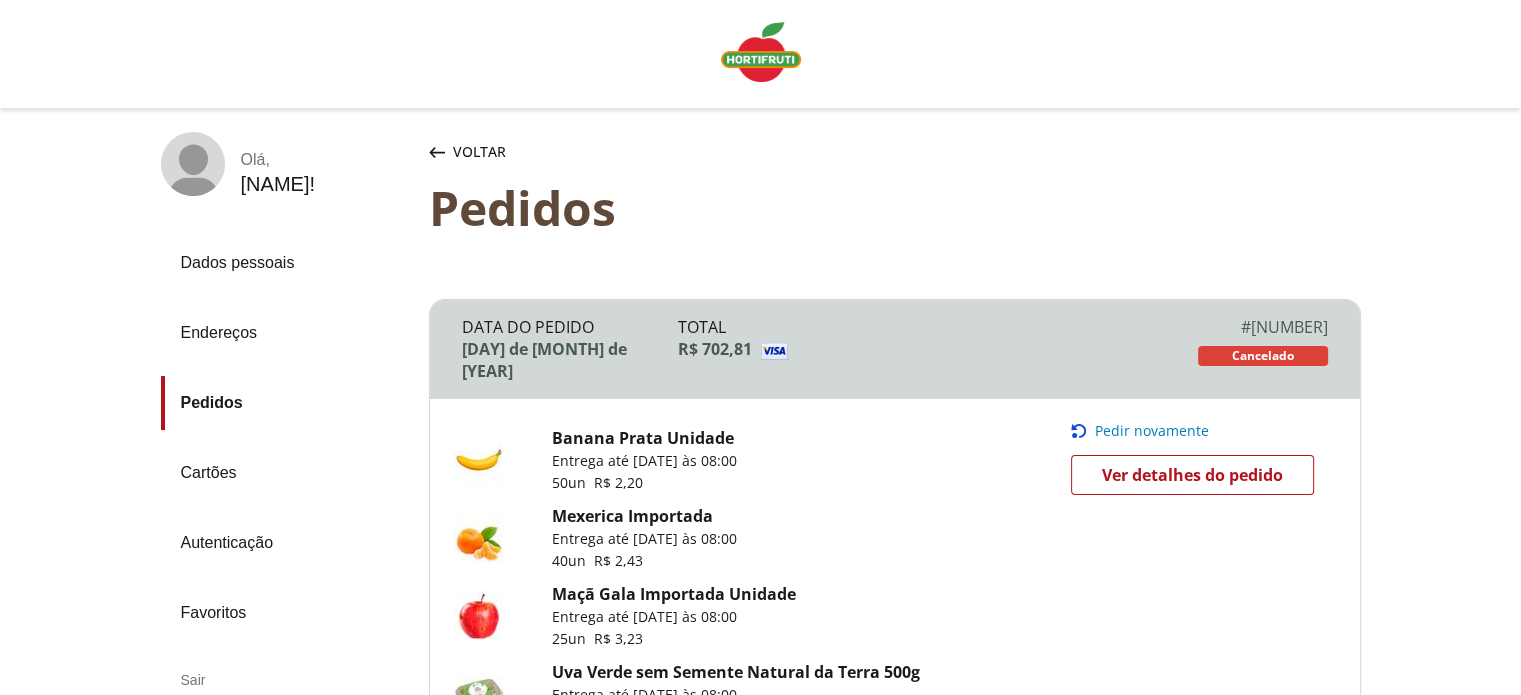 click on "Ver detalhes do pedido" at bounding box center (1192, 475) 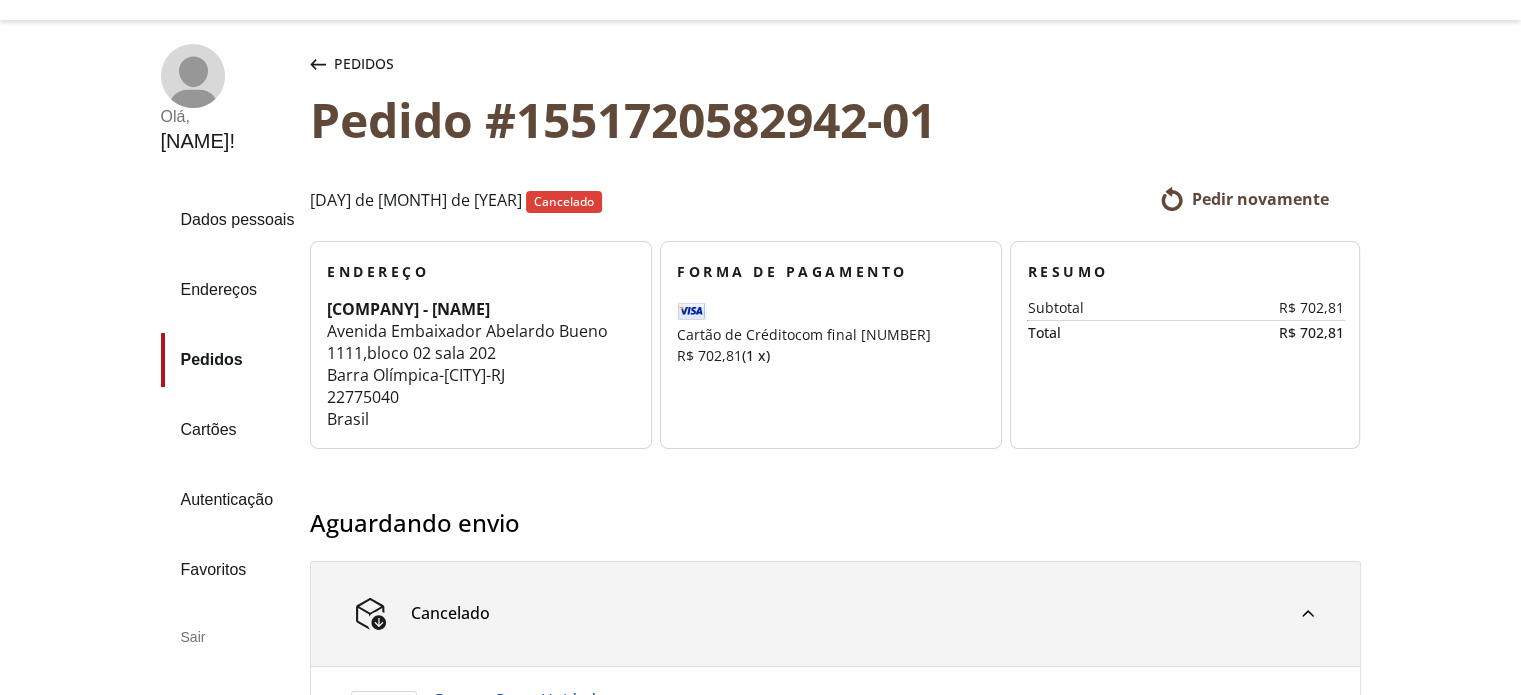 scroll, scrollTop: 76, scrollLeft: 0, axis: vertical 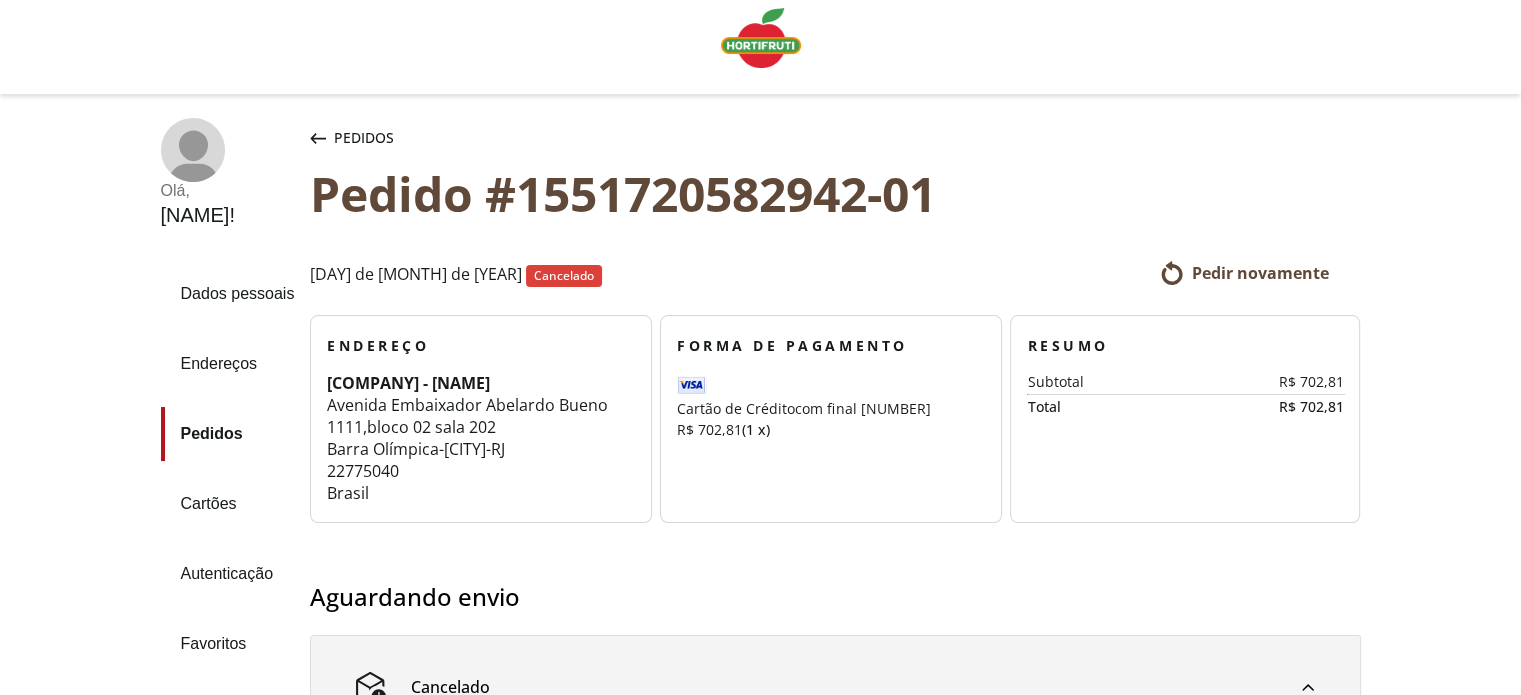 click on "Pedir novamente" at bounding box center (1260, 273) 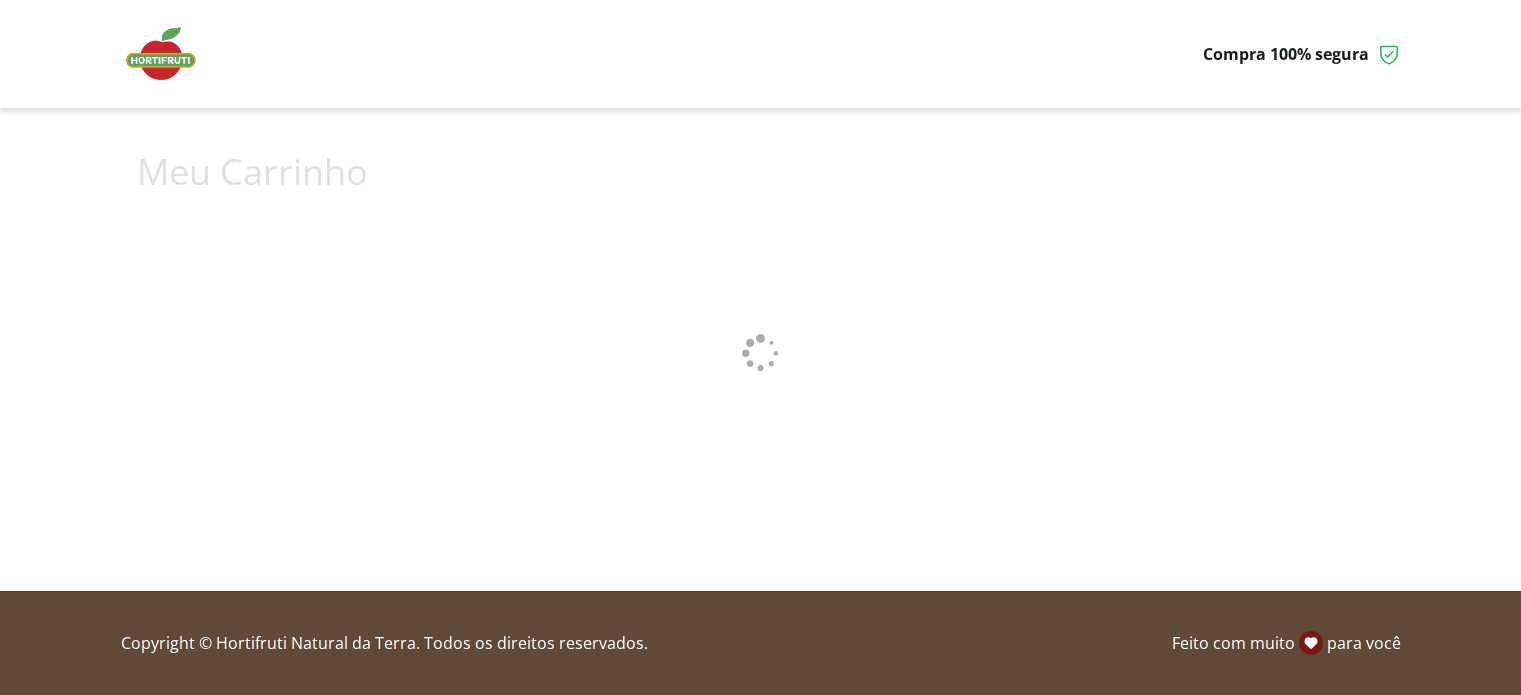 scroll, scrollTop: 0, scrollLeft: 0, axis: both 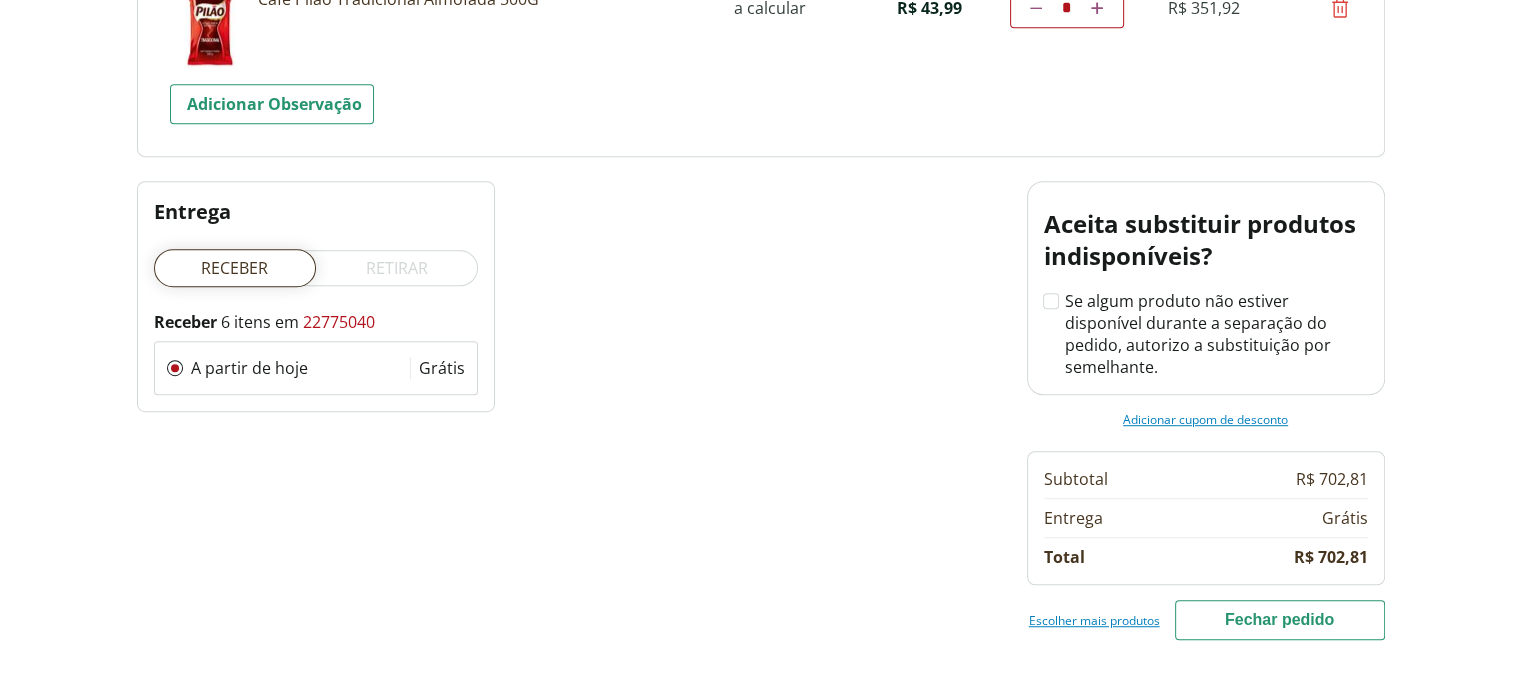 click on "Fechar pedido" at bounding box center (1280, 620) 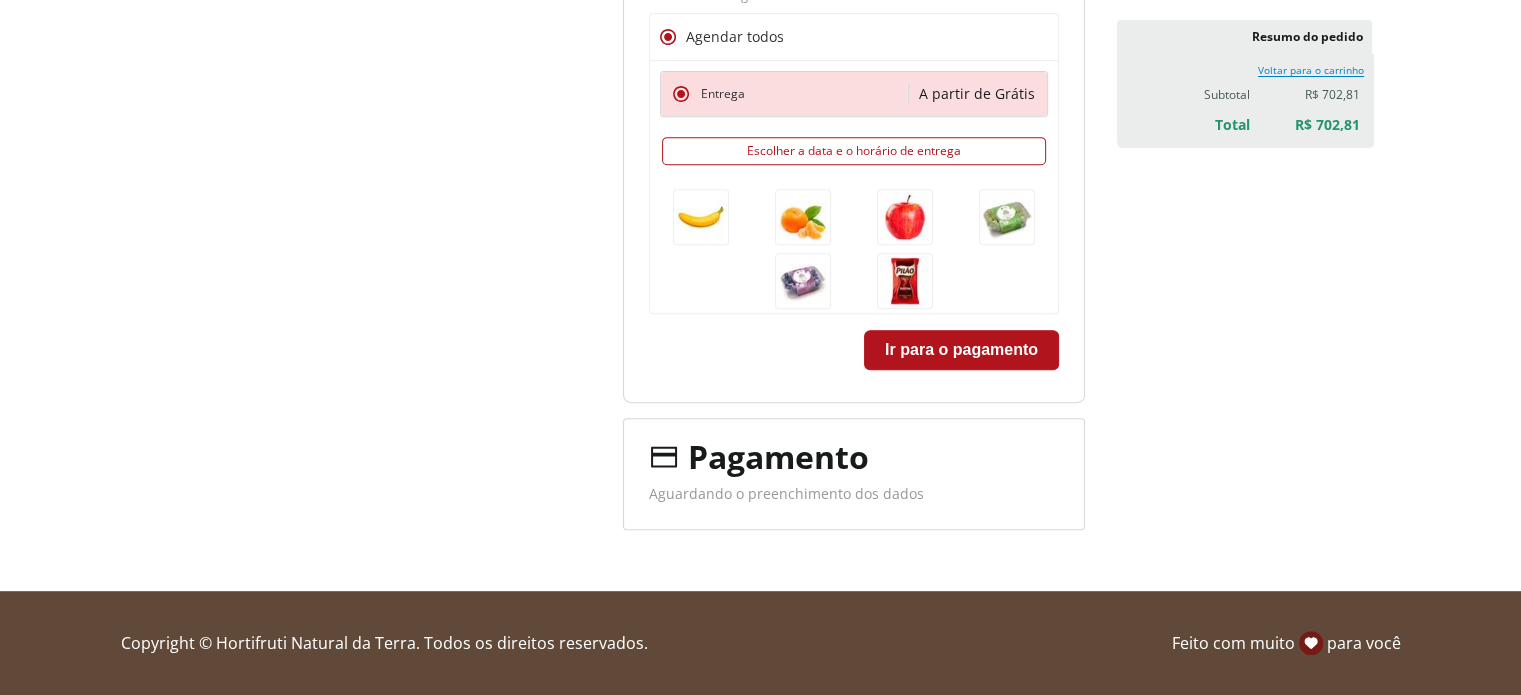 scroll, scrollTop: 845, scrollLeft: 0, axis: vertical 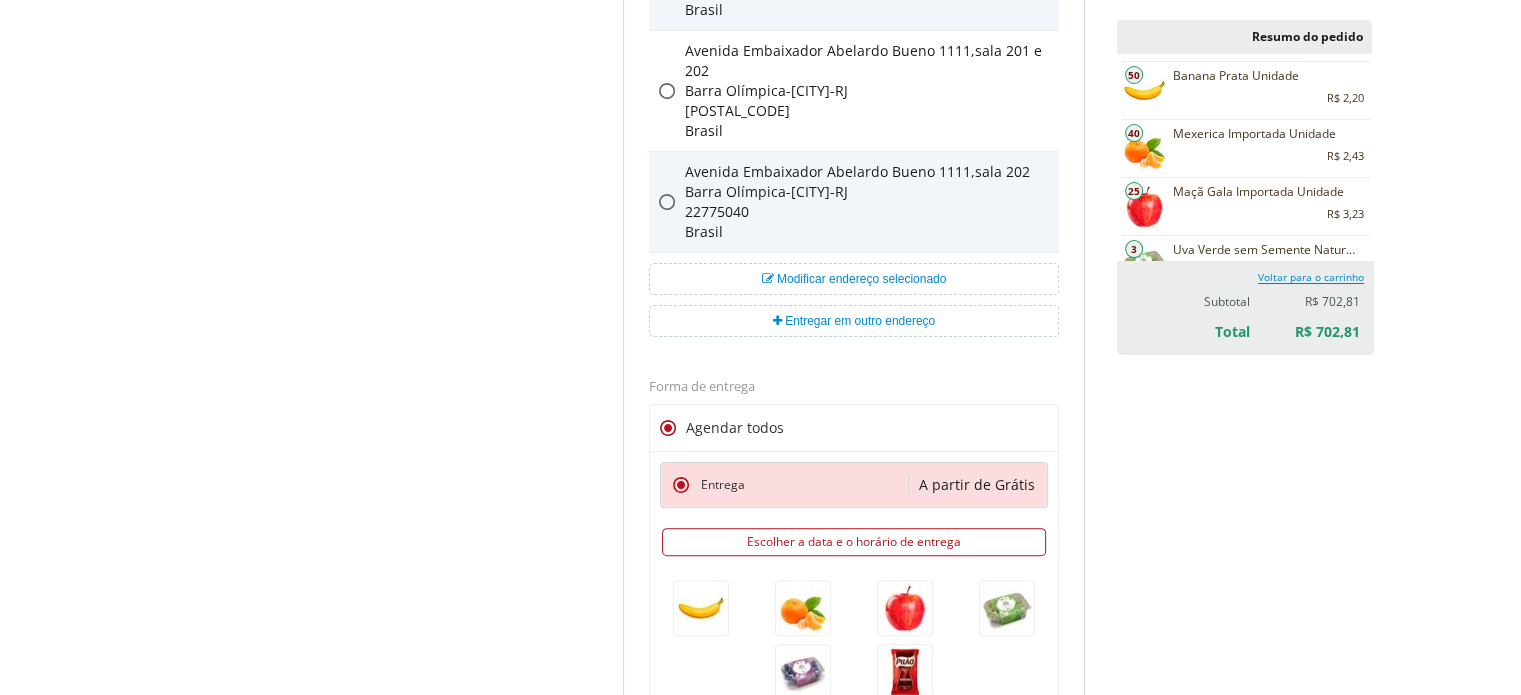 click 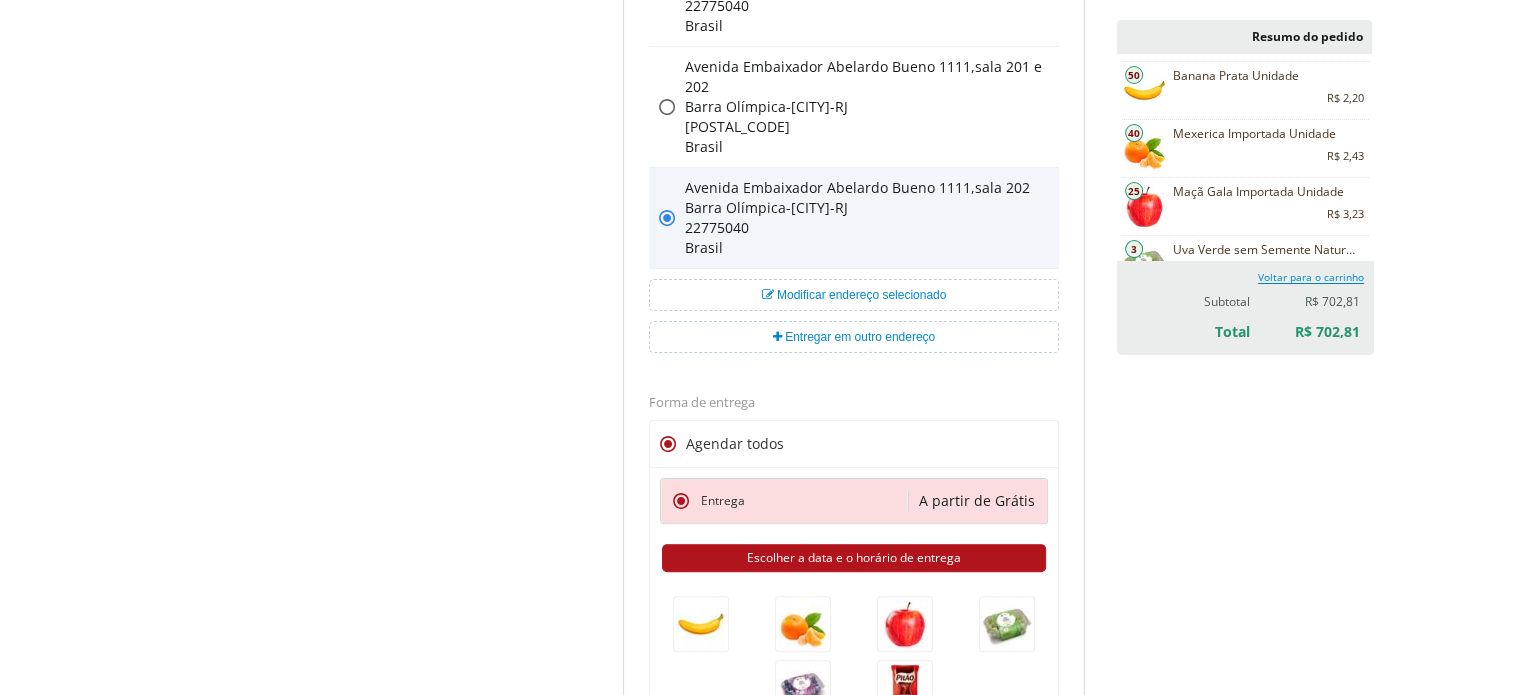 click on "Escolher a data e o horário de entrega" at bounding box center [854, 558] 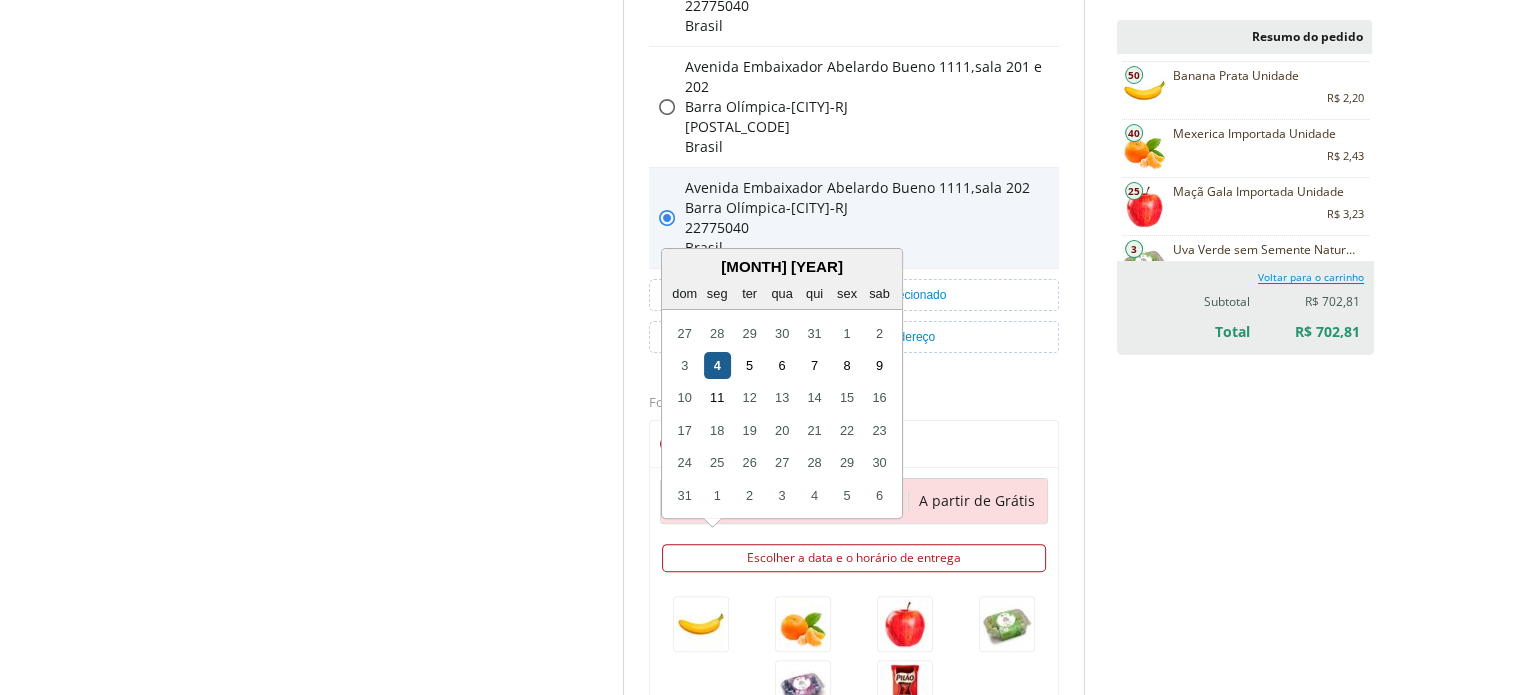 click on "4" at bounding box center [716, 365] 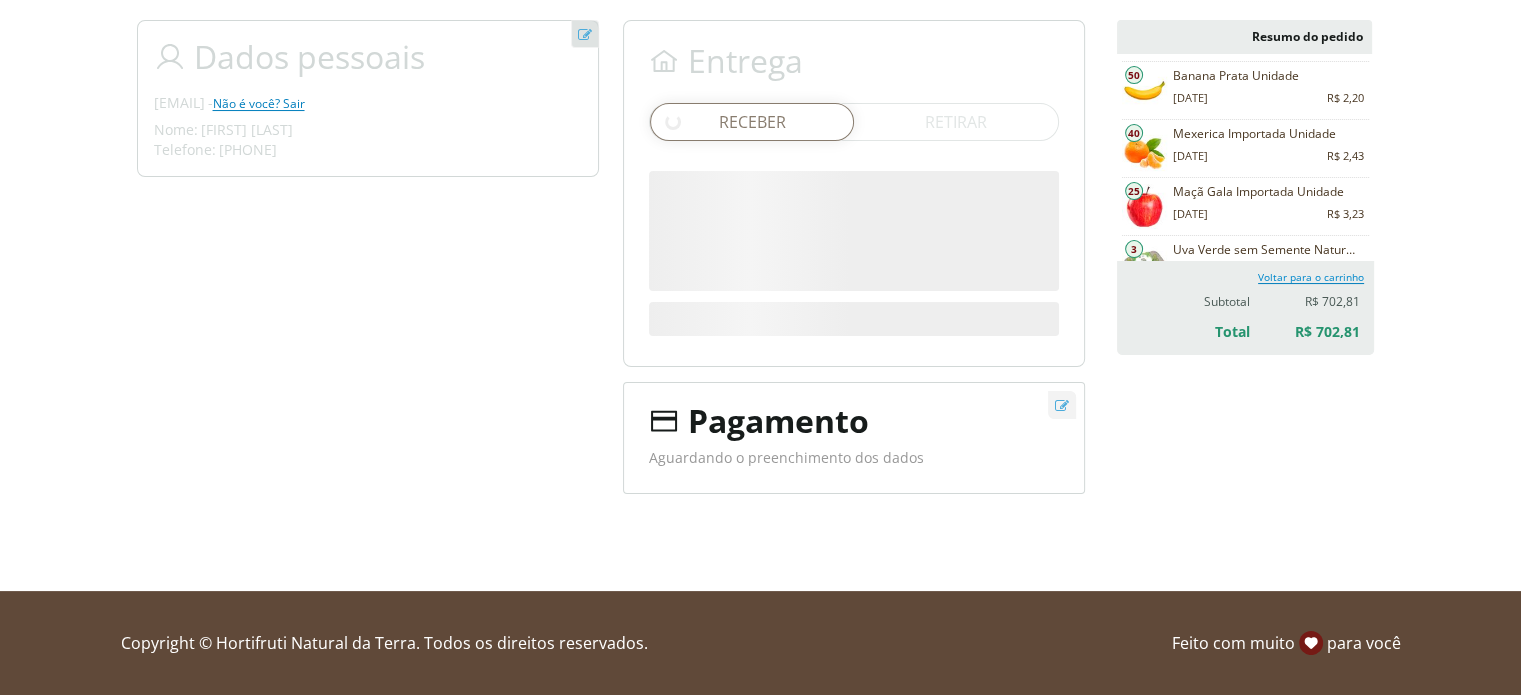 scroll, scrollTop: 167, scrollLeft: 0, axis: vertical 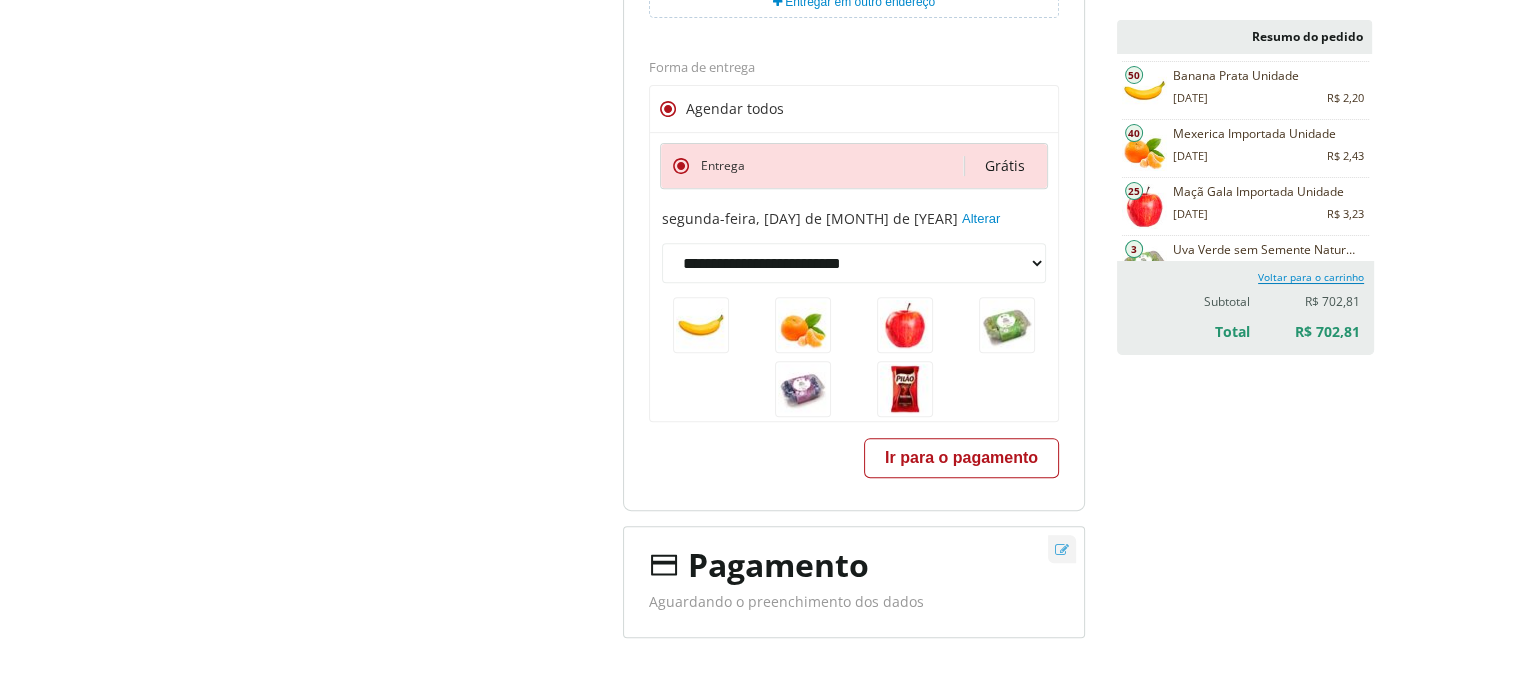 click on "Ir para o pagamento" at bounding box center [961, 458] 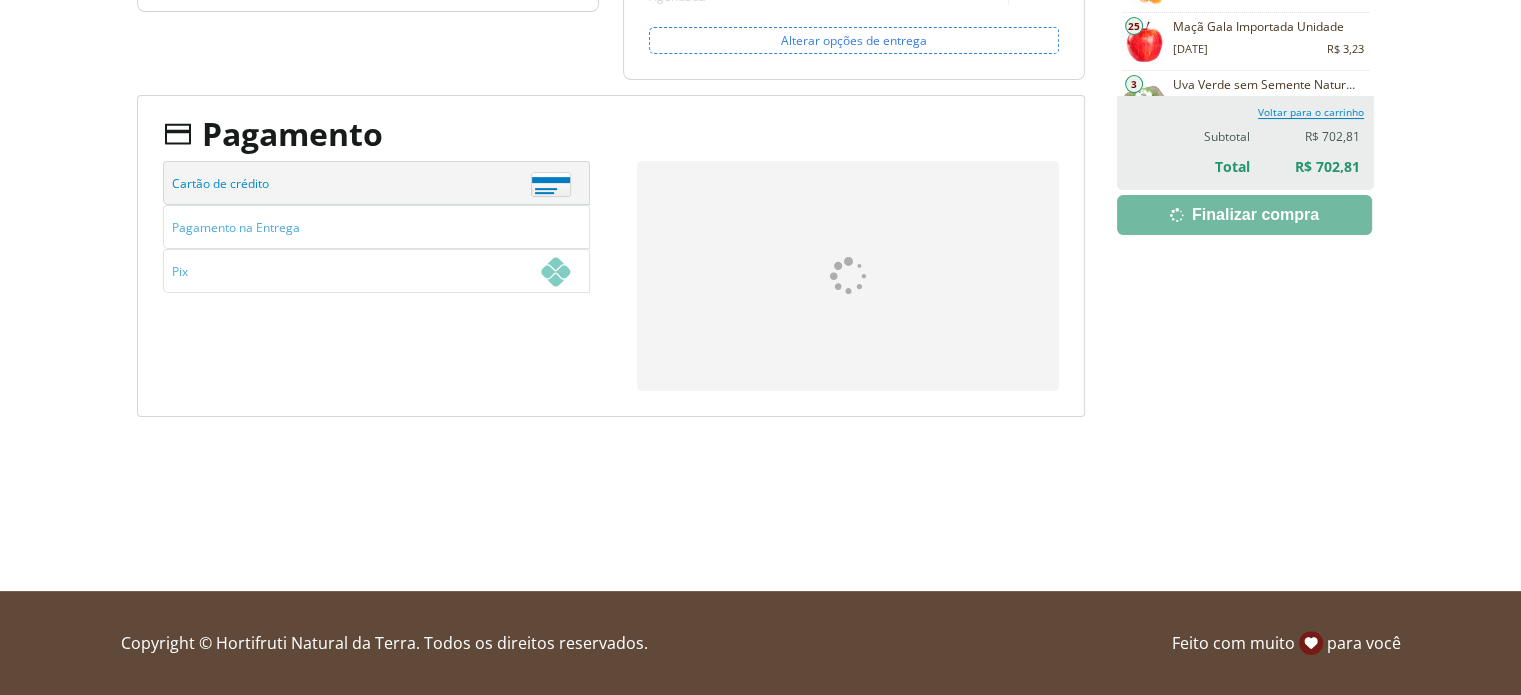 scroll, scrollTop: 0, scrollLeft: 0, axis: both 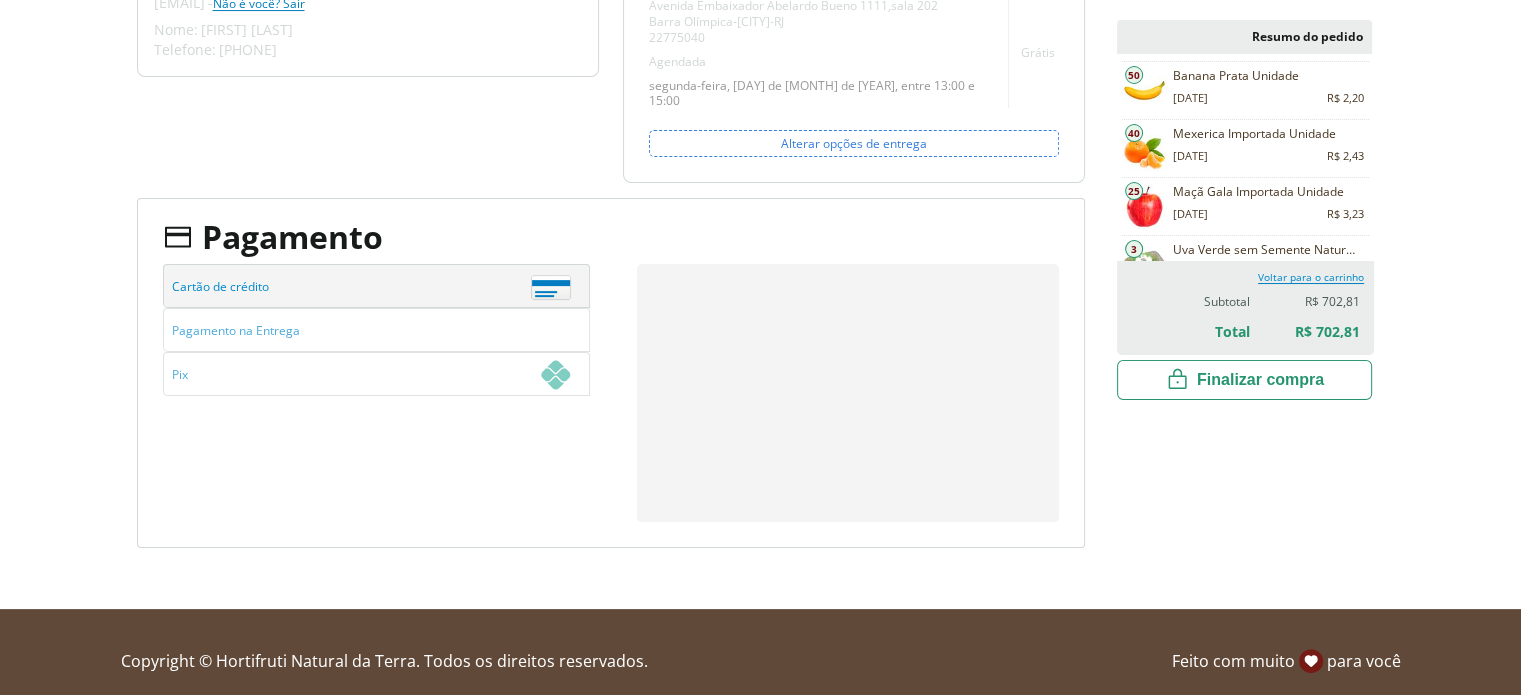 click on "Finalizar compra" at bounding box center (0, 0) 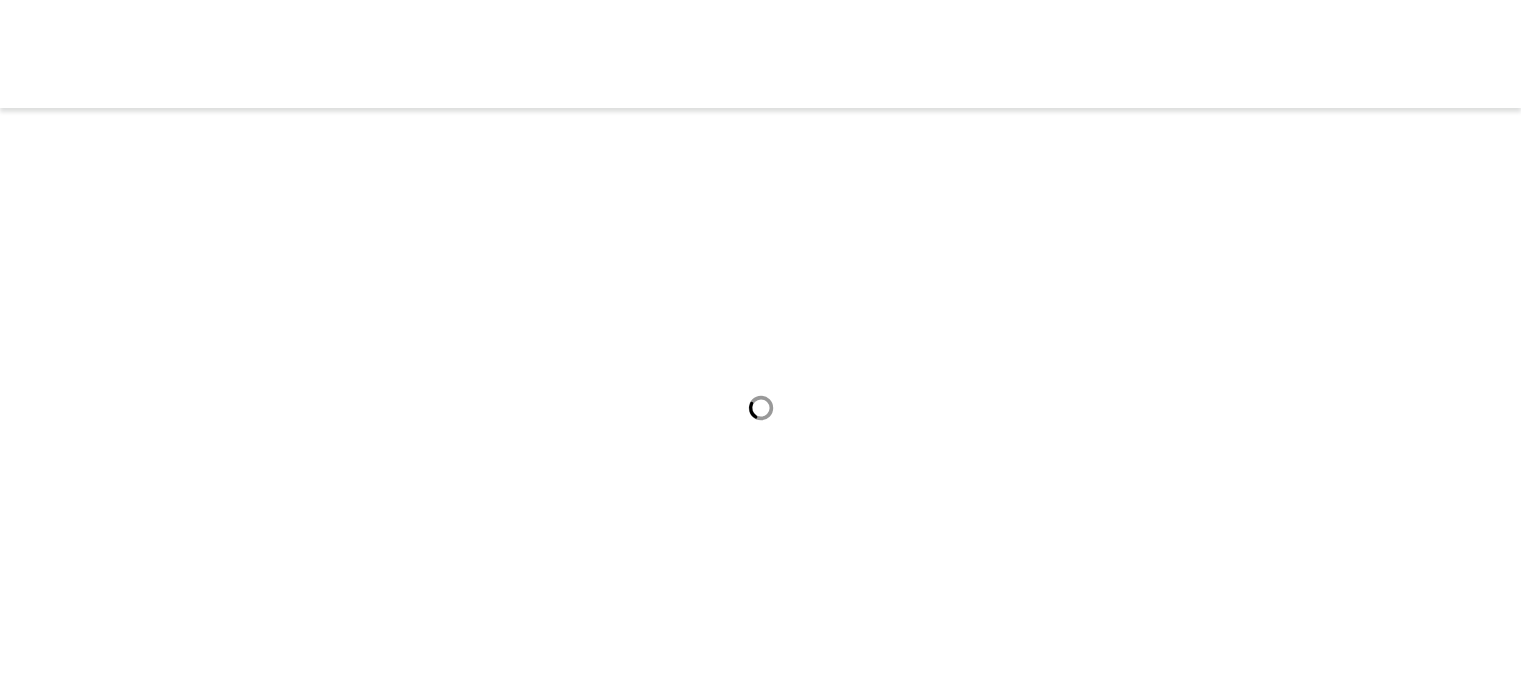 scroll, scrollTop: 0, scrollLeft: 0, axis: both 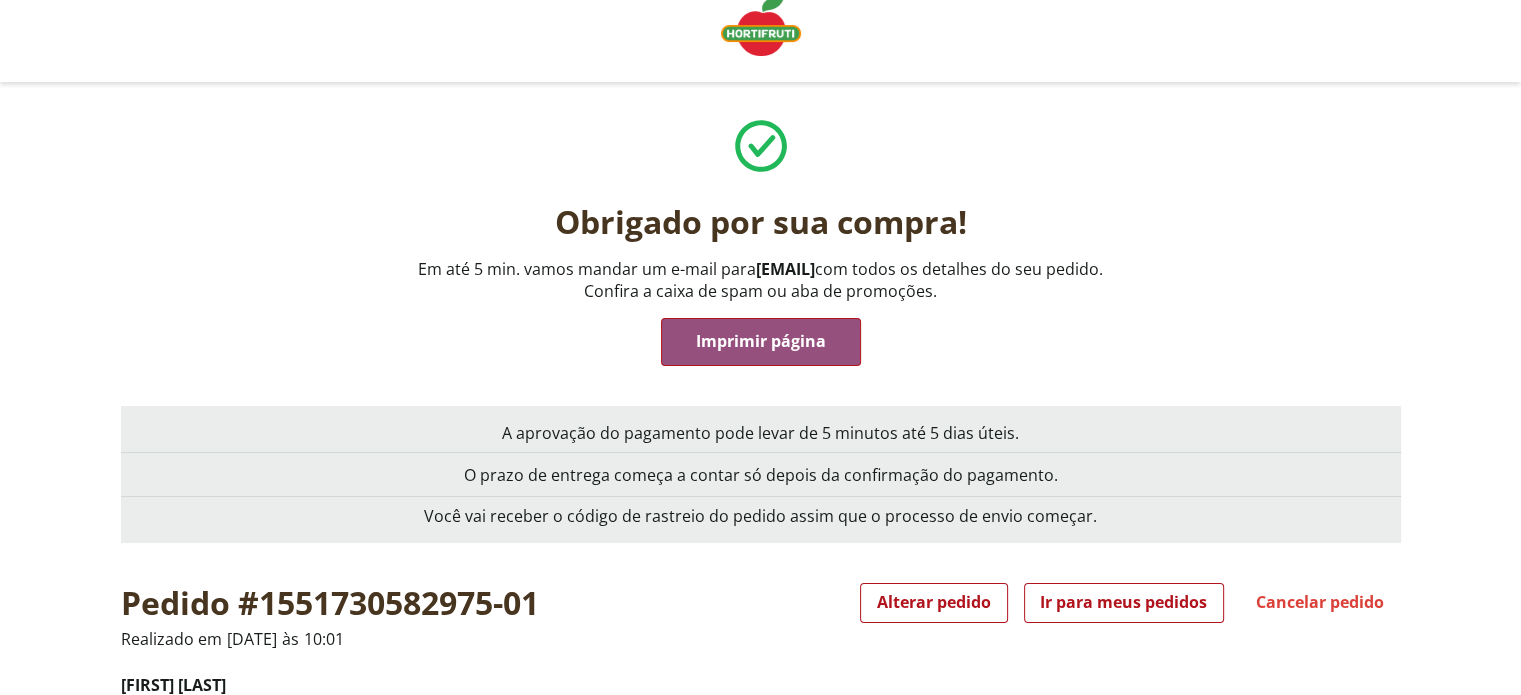 click on "Ir para meus pedidos" at bounding box center (1124, 603) 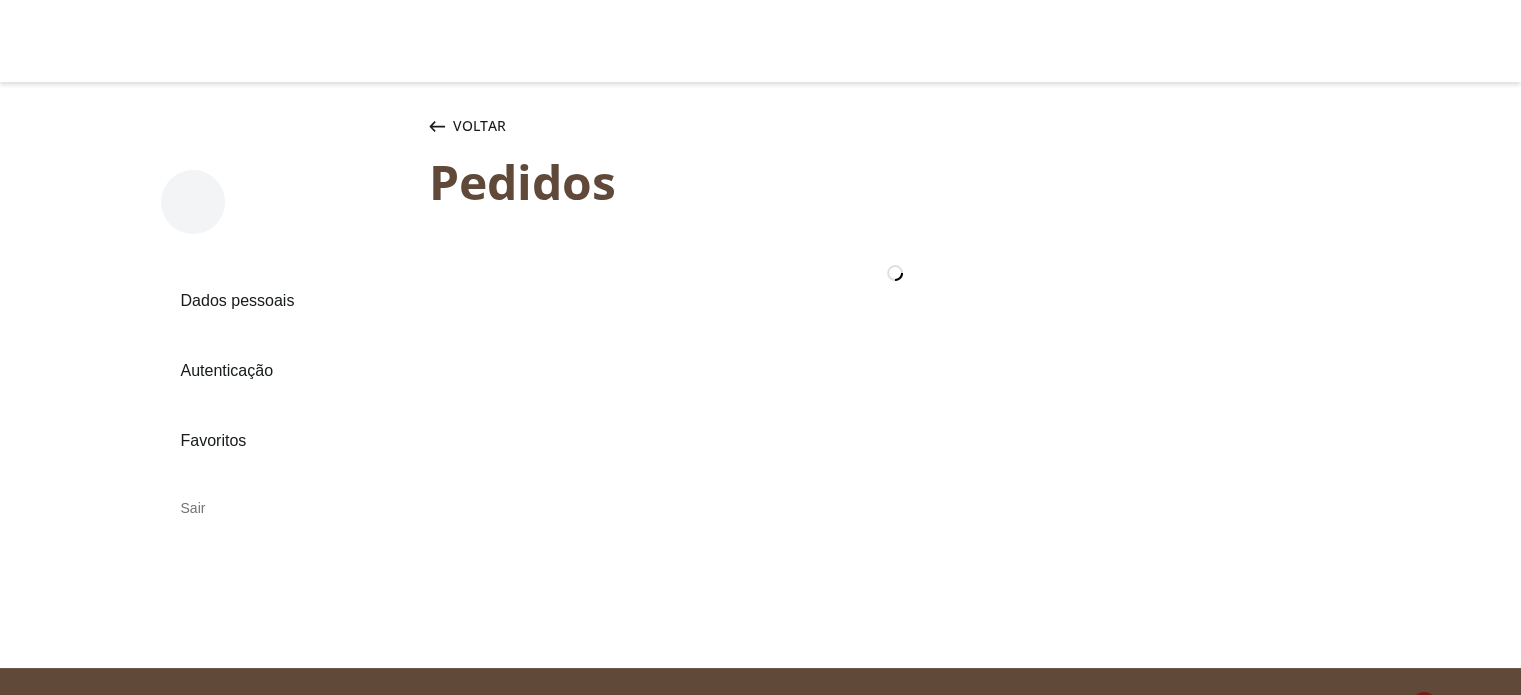 scroll, scrollTop: 0, scrollLeft: 0, axis: both 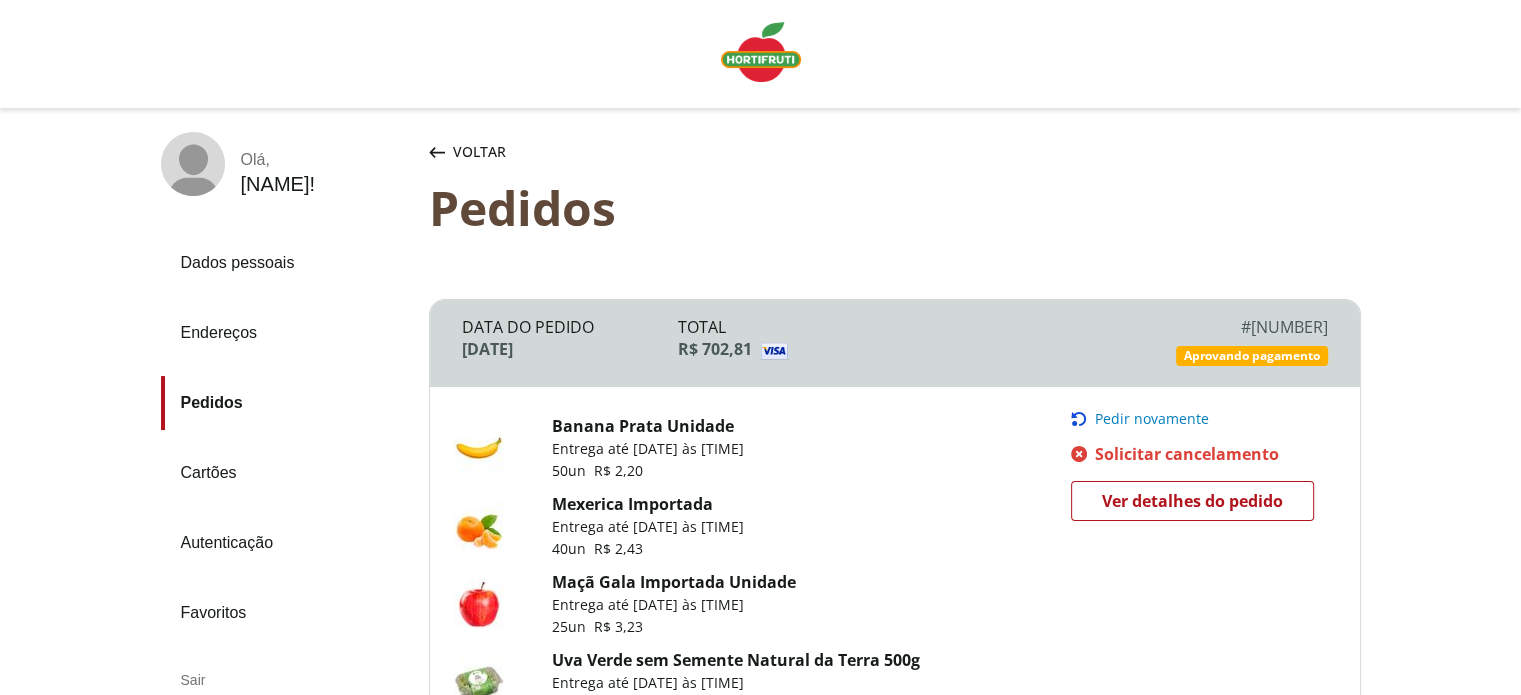 click on "Pedidos" at bounding box center [287, 403] 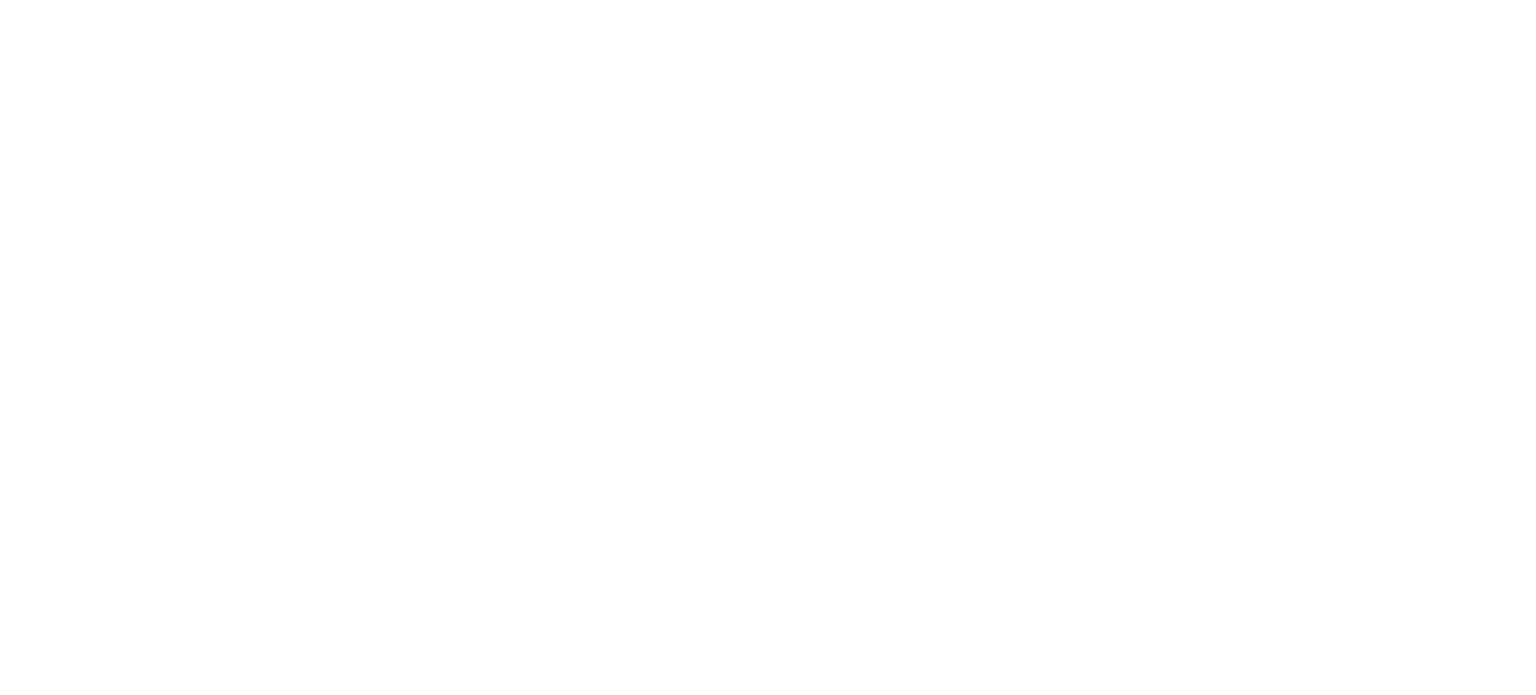 scroll, scrollTop: 0, scrollLeft: 0, axis: both 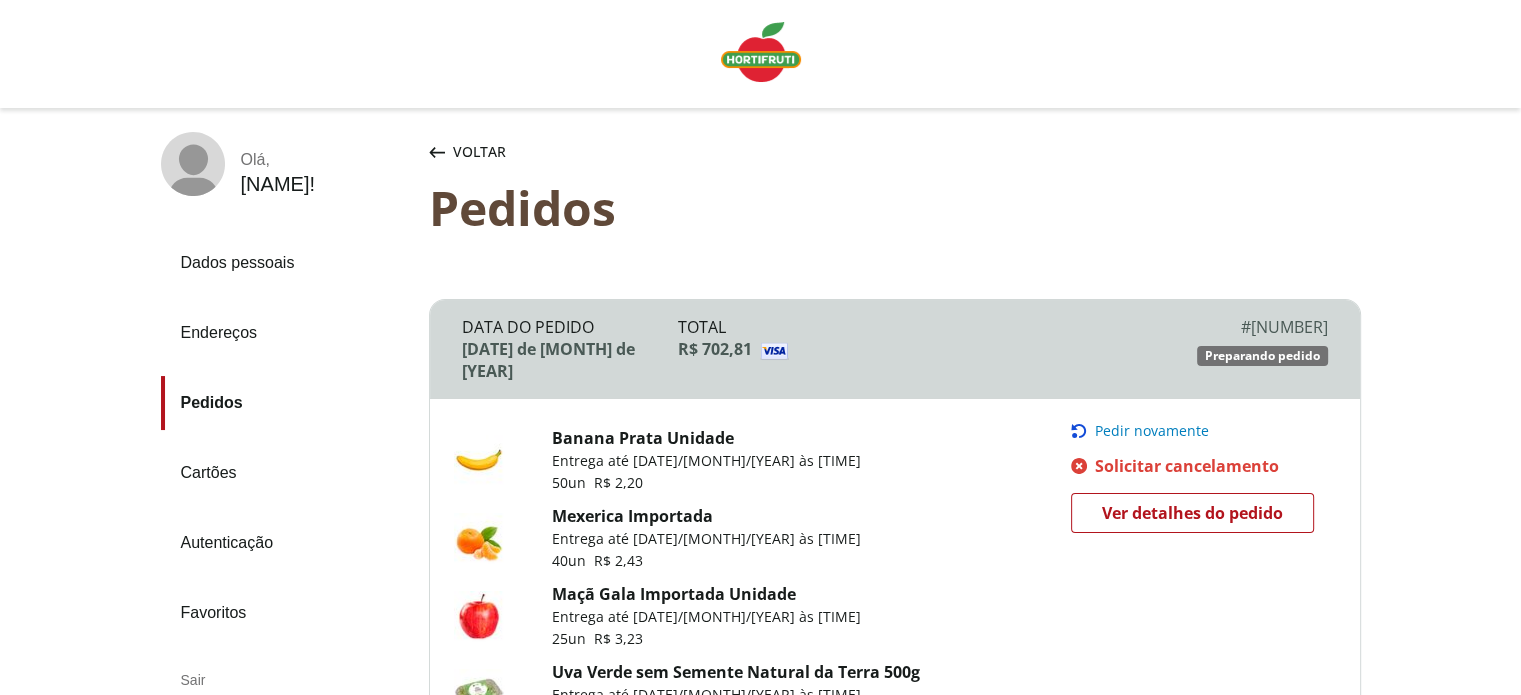 click on "Olá , [NAME] ! Dados pessoais Endereços Pedidos Cartões Autenticação Favoritos Sair Voltar Pedidos Voltar Pedidos Data do Pedido [DATE] de [MONTH] de [YEAR] Total R$ 702,81 #  [NUMBER] #  [NUMBER] Preparando pedido Banana Prata Unidade Entrega até [DATE]/[MONTH]/[YEAR] às [TIME] 50  un R$ 2,20 Mexerica Importada Entrega até [DATE]/[MONTH]/[YEAR] às [TIME] 40  un R$ 2,43 Maçã Gala Importada Unidade Entrega até [DATE]/[MONTH]/[YEAR] às [TIME] 25  un R$ 3,23 Uva Verde sem Semente Natural da Terra 500g Entrega até [DATE]/[MONTH]/[YEAR] às [TIME] 3  un R$ 10,99 Uva Preta sem Semente Natural da Terra 500g Entrega até [DATE]/[MONTH]/[YEAR] às [TIME] 3  un R$ 9,99 Ver todos os itens Pedir novamente   Pedir novamente Solicitar cancelamento   Solicitar cancelamento Ver detalhes do pedido Data do Pedido [DATE] de [MONTH] de [YEAR] Total R$ 702,81 #  [NUMBER] #  [NUMBER] Cancelado Banana Prata Unidade Entrega até [DATE]/[MONTH]/[YEAR] às [TIME] 50  un R$ 2,20 Mexerica Importada Entrega até [DATE]/[MONTH]/[YEAR] às [TIME] 40  un R$ 2,43 25  un 3" at bounding box center [760, 1692] 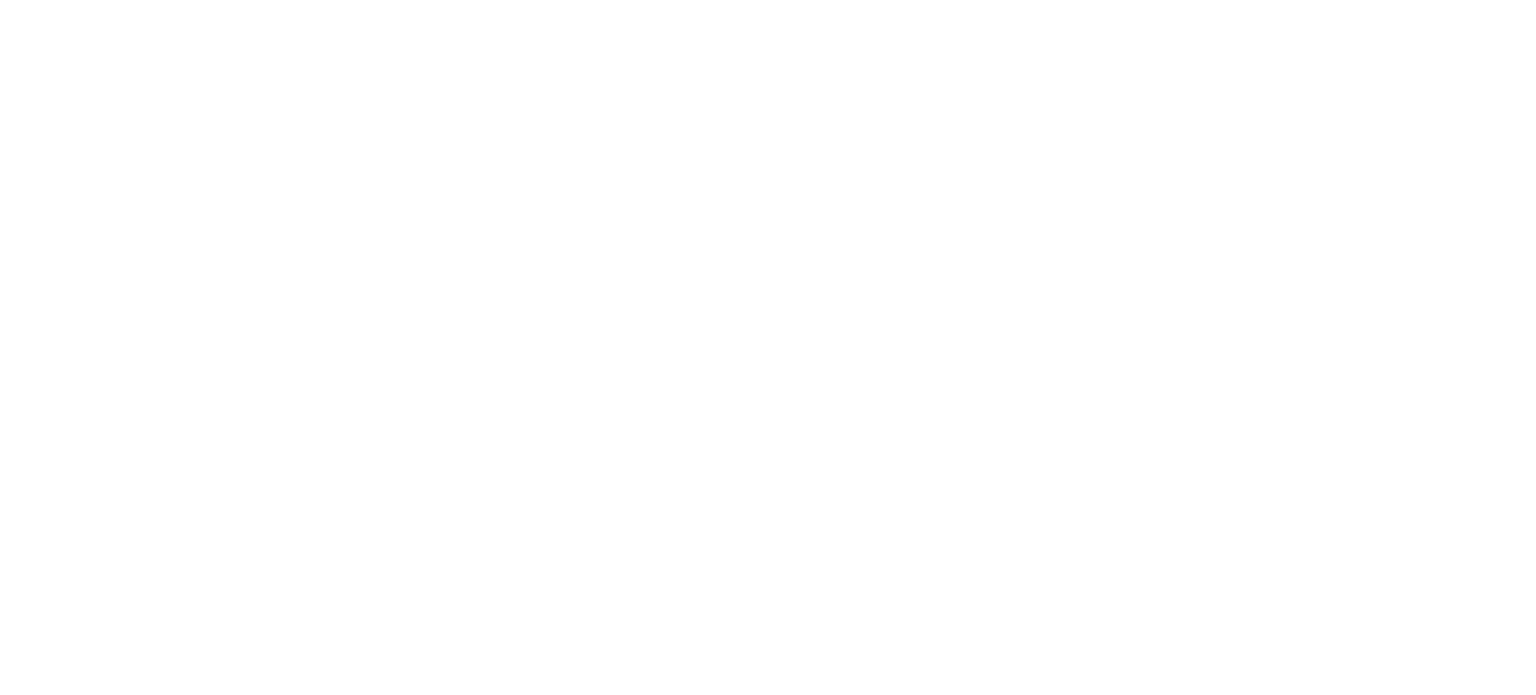 scroll, scrollTop: 0, scrollLeft: 0, axis: both 